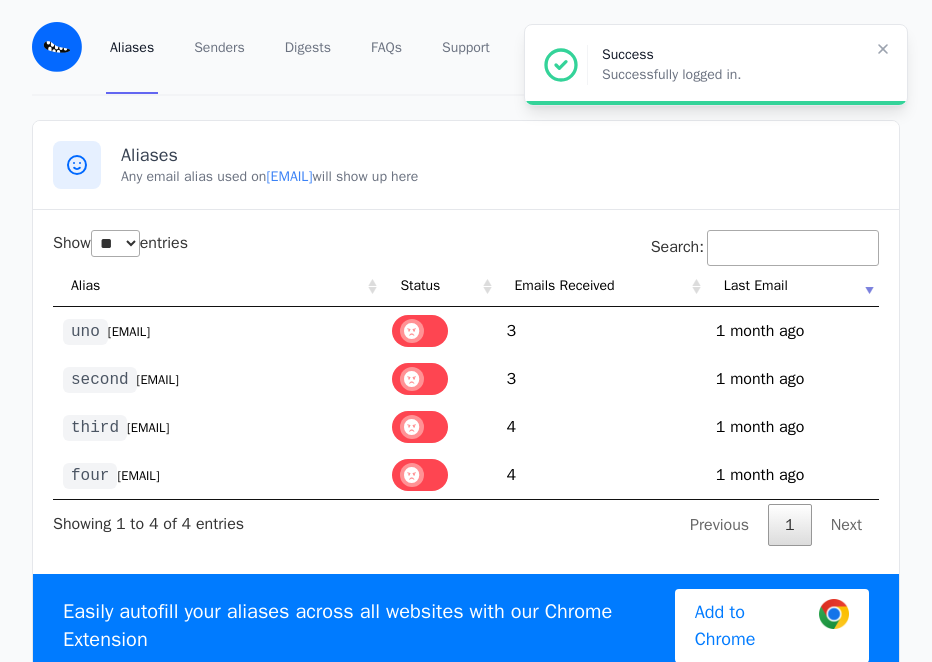 select on "**" 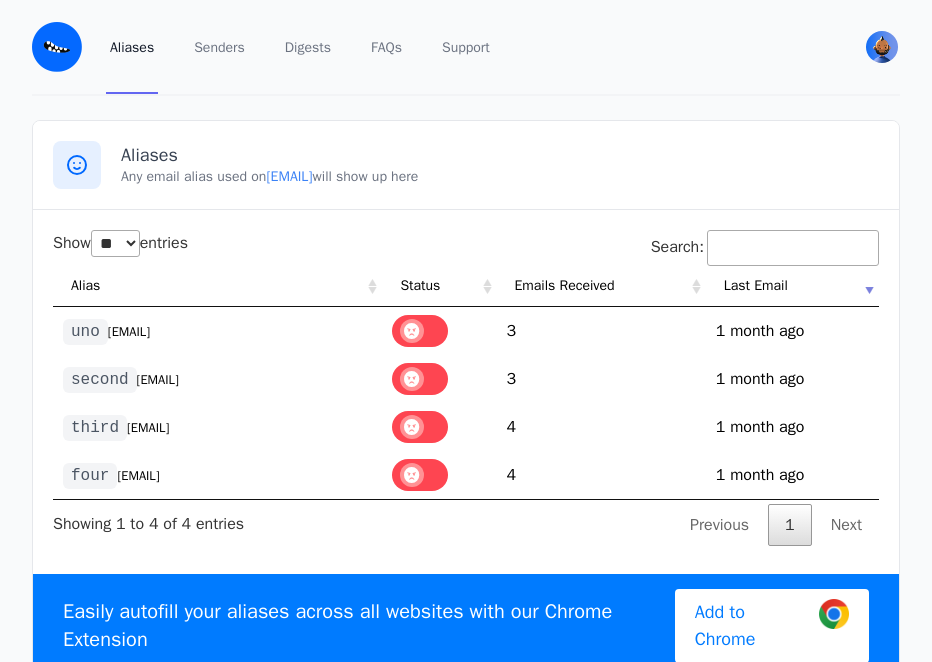select on "**" 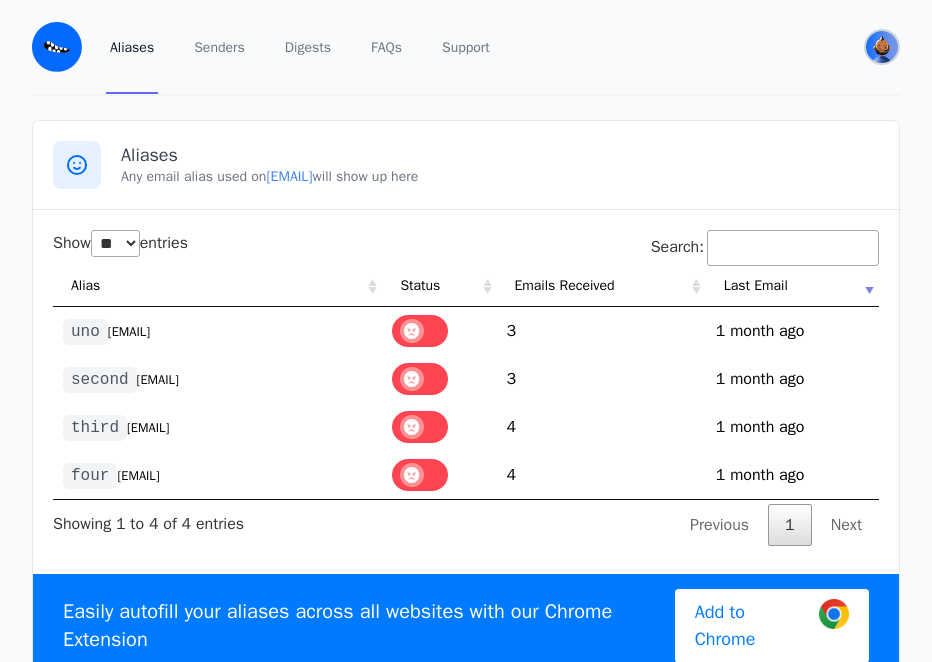 click at bounding box center [882, 47] 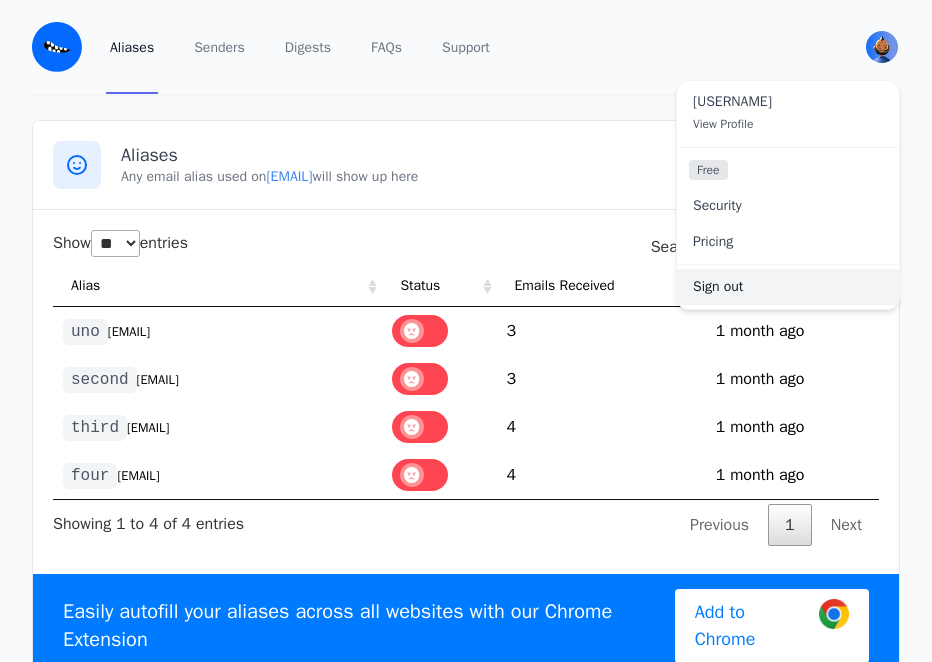 click on "Sign out" at bounding box center [788, 287] 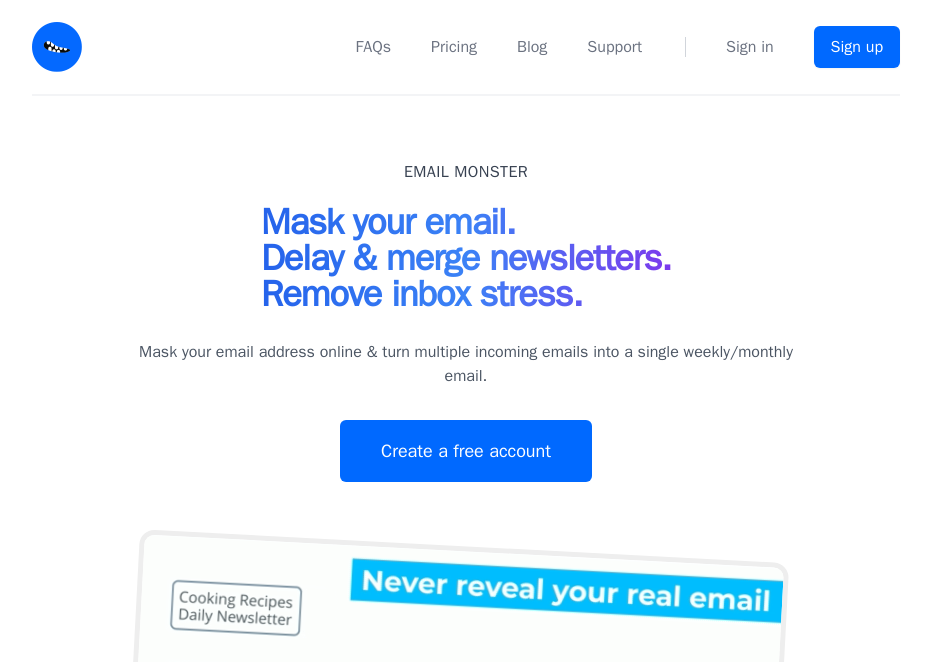 scroll, scrollTop: 0, scrollLeft: 0, axis: both 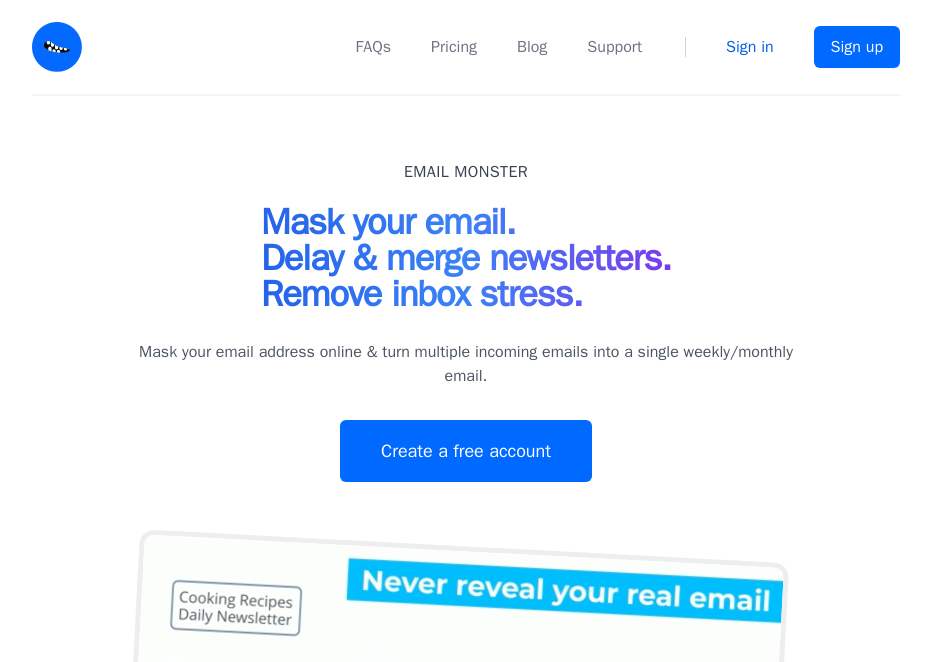 drag, startPoint x: 747, startPoint y: 45, endPoint x: 296, endPoint y: 375, distance: 558.839 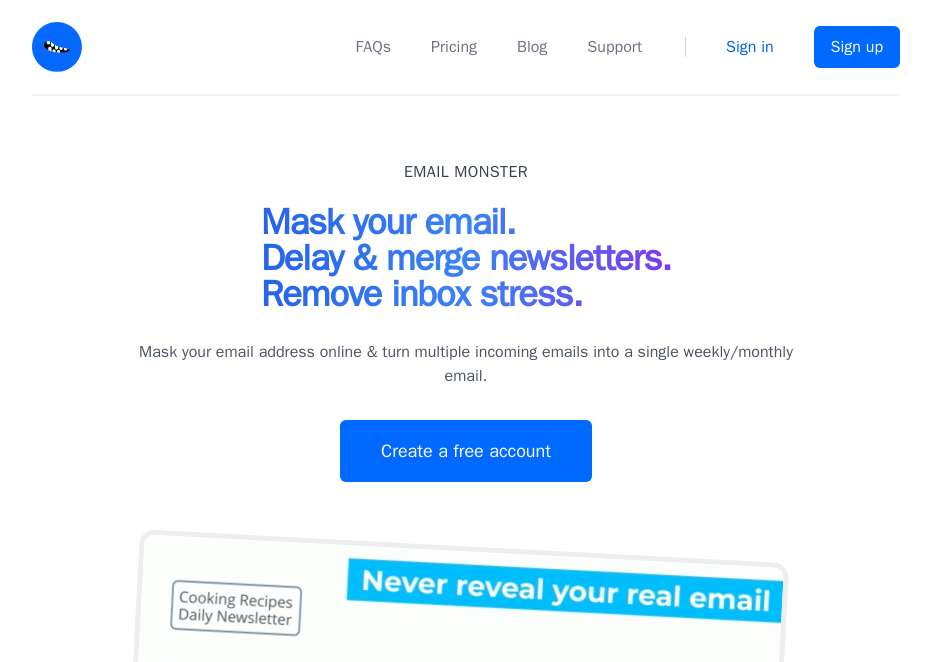 click on "Sign in" at bounding box center (750, 47) 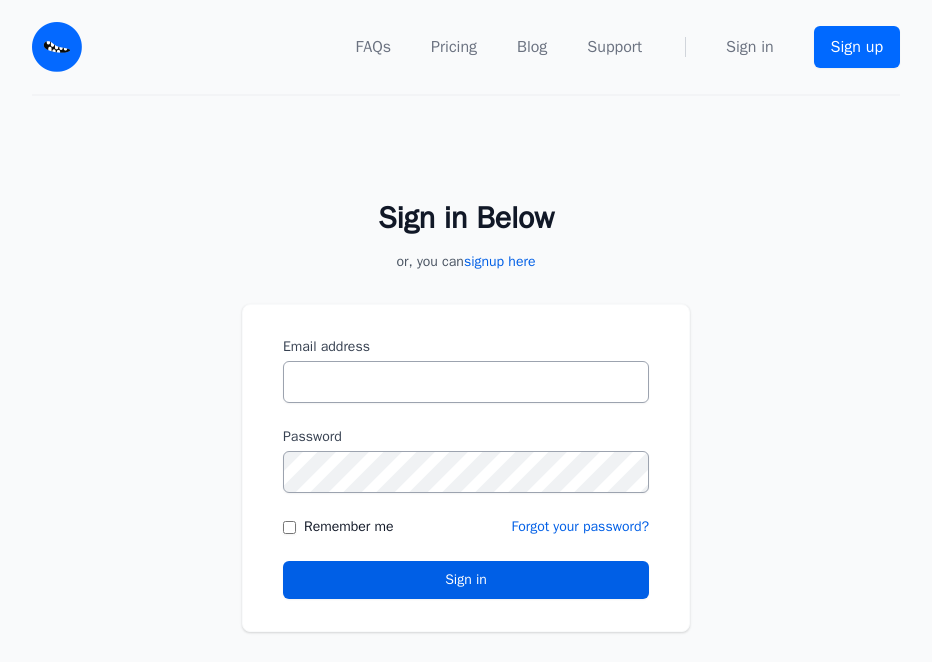 scroll, scrollTop: 0, scrollLeft: 0, axis: both 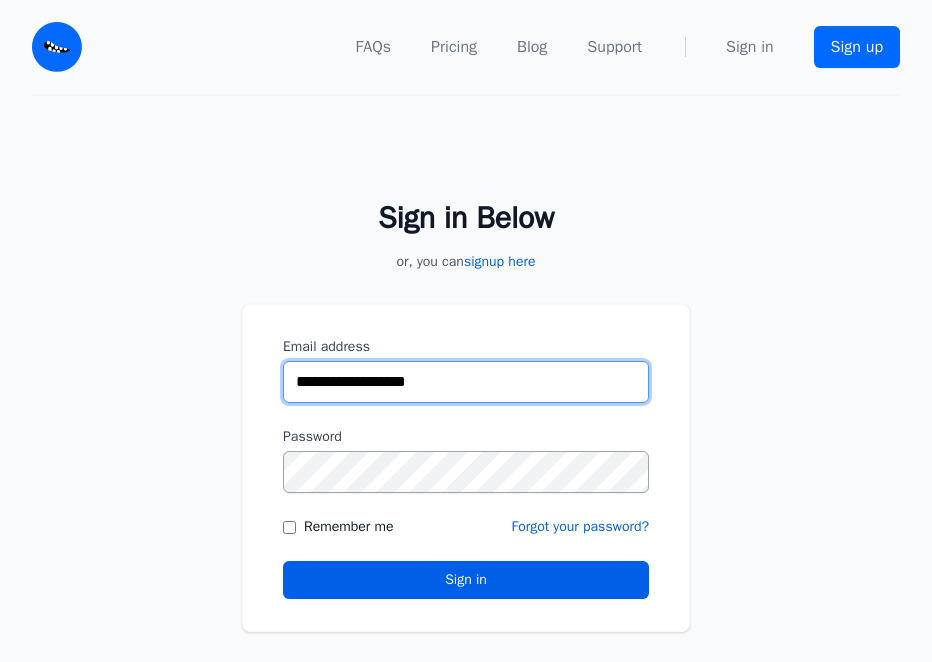 click on "**********" at bounding box center (466, 382) 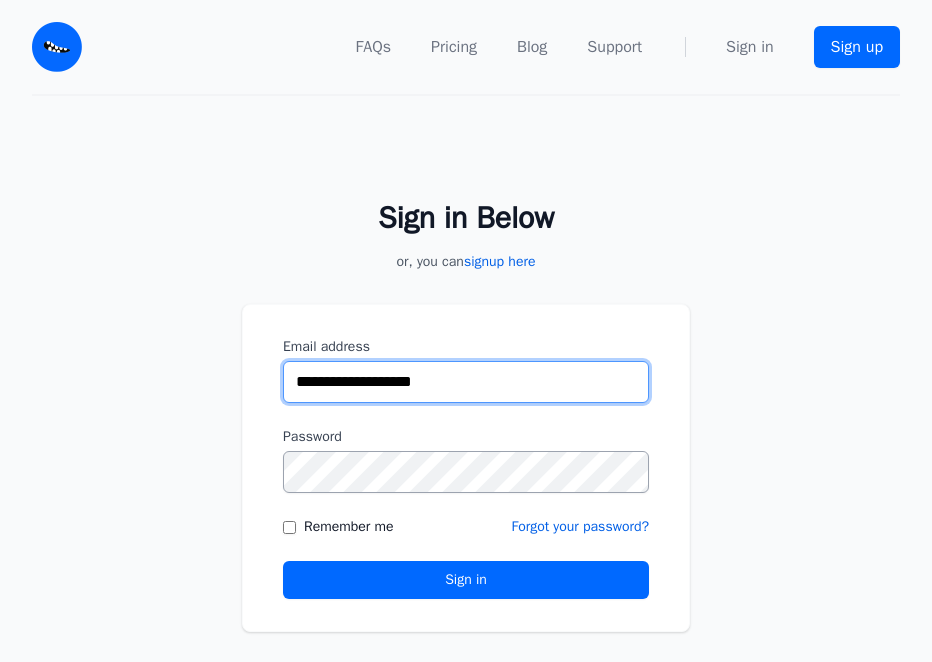 type on "**********" 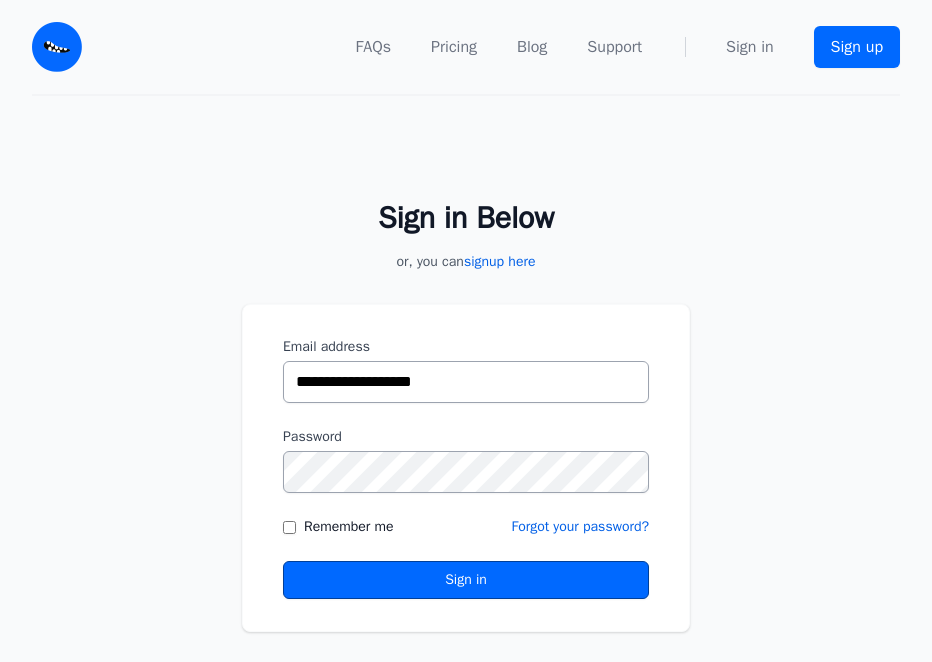 click on "Sign in" at bounding box center (466, 580) 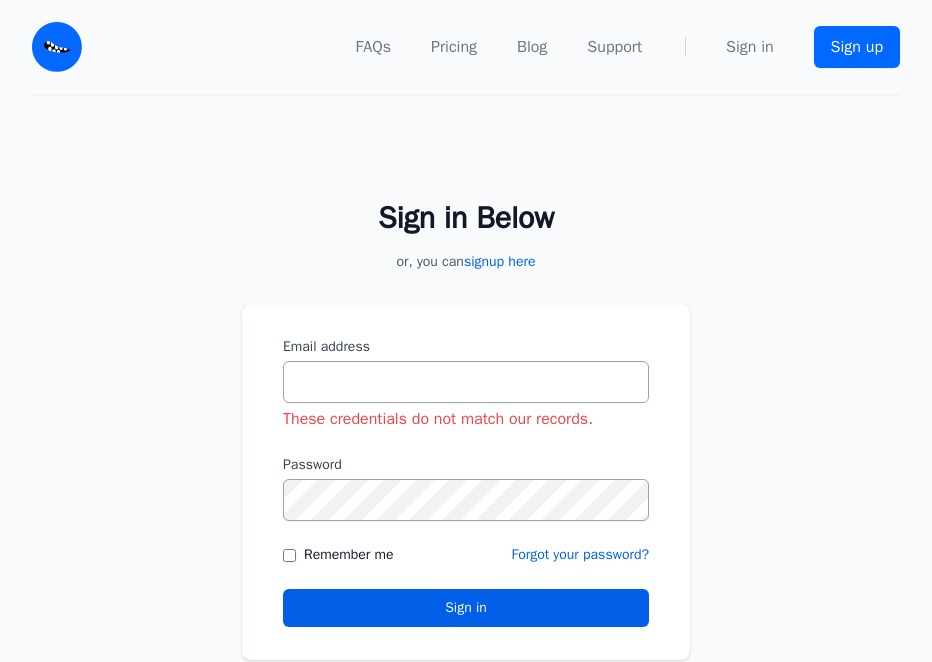 scroll, scrollTop: 0, scrollLeft: 0, axis: both 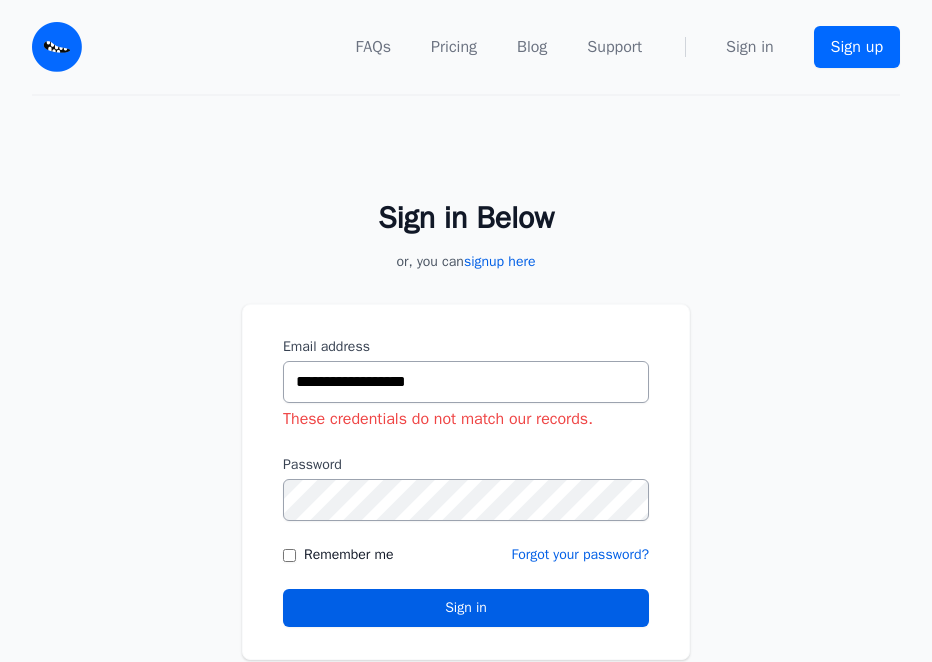 click on "**********" at bounding box center (466, 382) 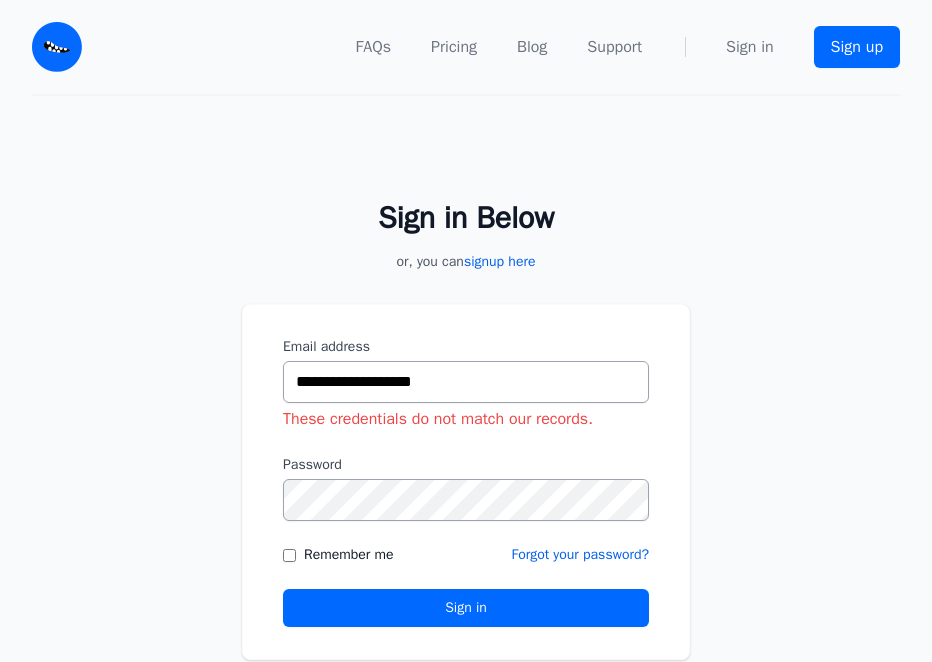 type on "**********" 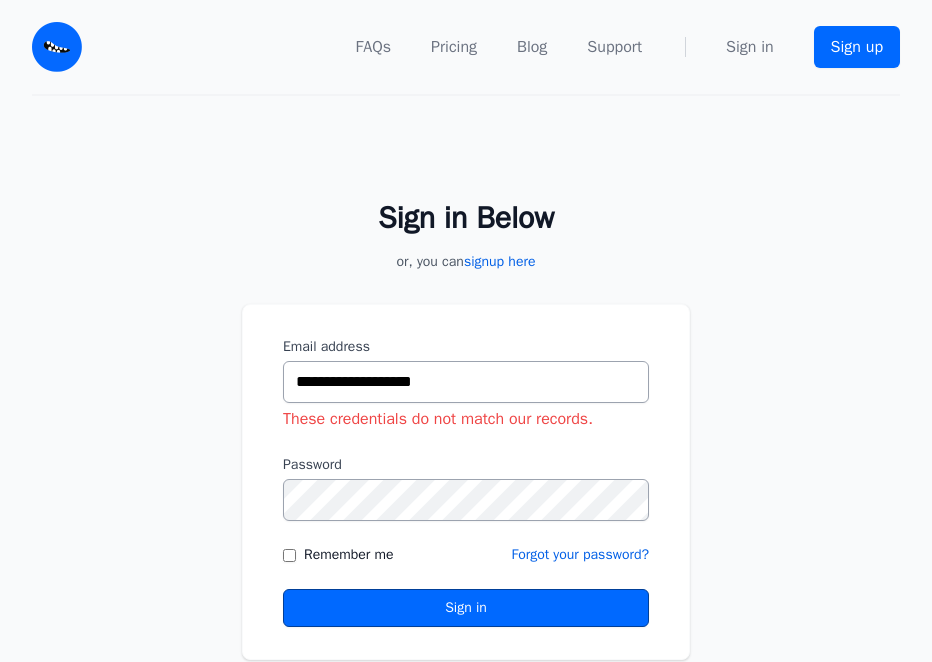 click on "Sign in" at bounding box center (466, 608) 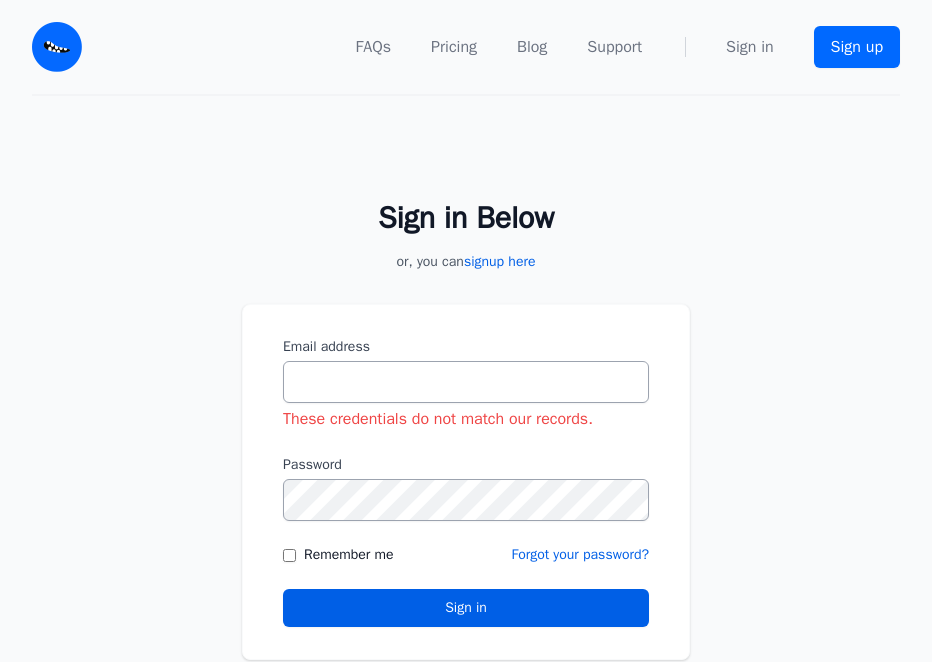 scroll, scrollTop: 0, scrollLeft: 0, axis: both 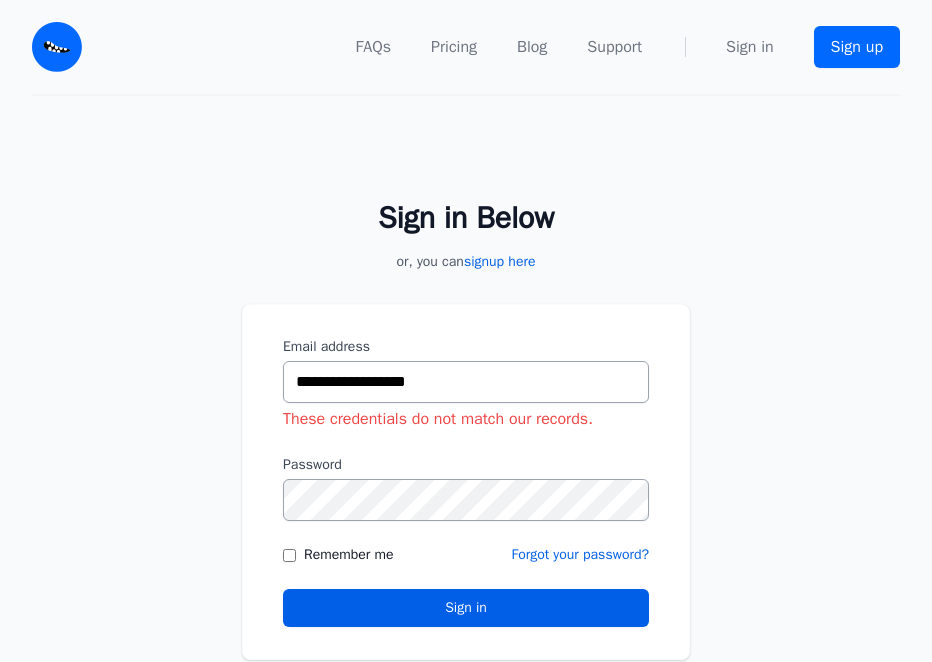 click on "Sign in Below
or, you can
signup here
Email address
[EMAIL]
These credentials do not match our records.
Password" at bounding box center [466, 418] 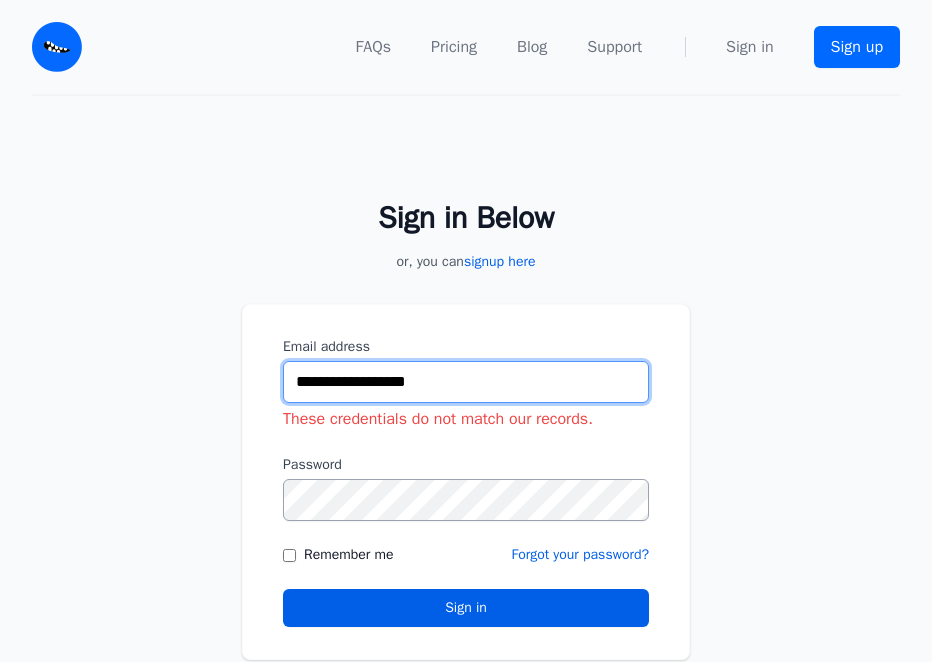click on "**********" at bounding box center (466, 382) 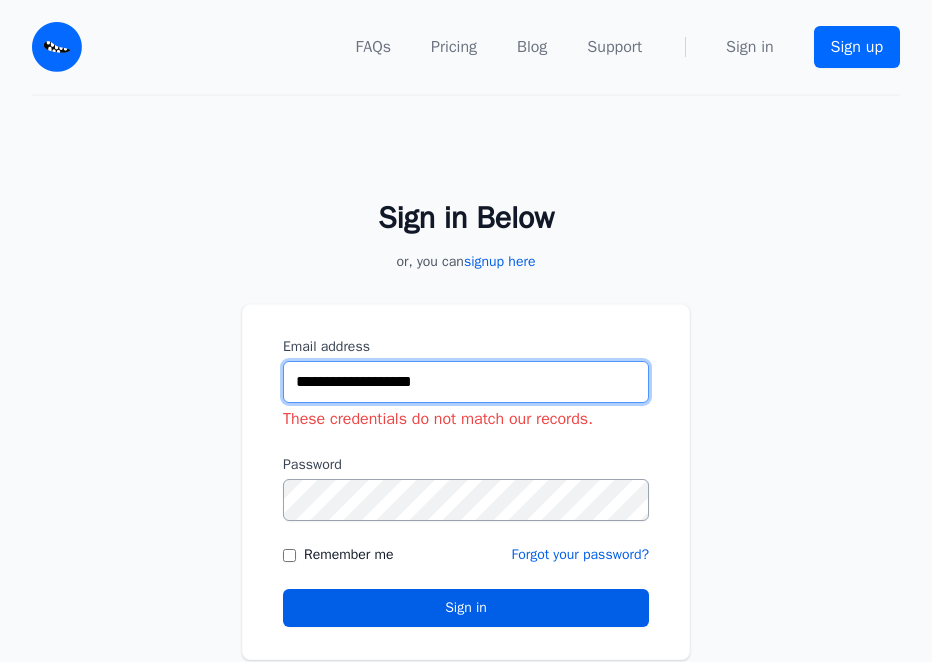 type on "**********" 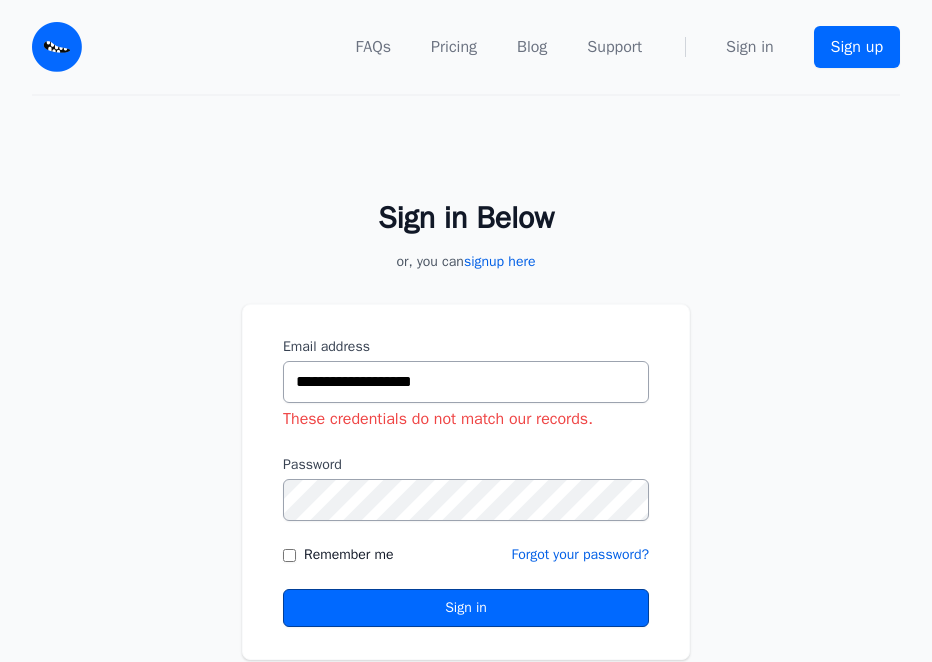 click on "Sign in" at bounding box center (466, 608) 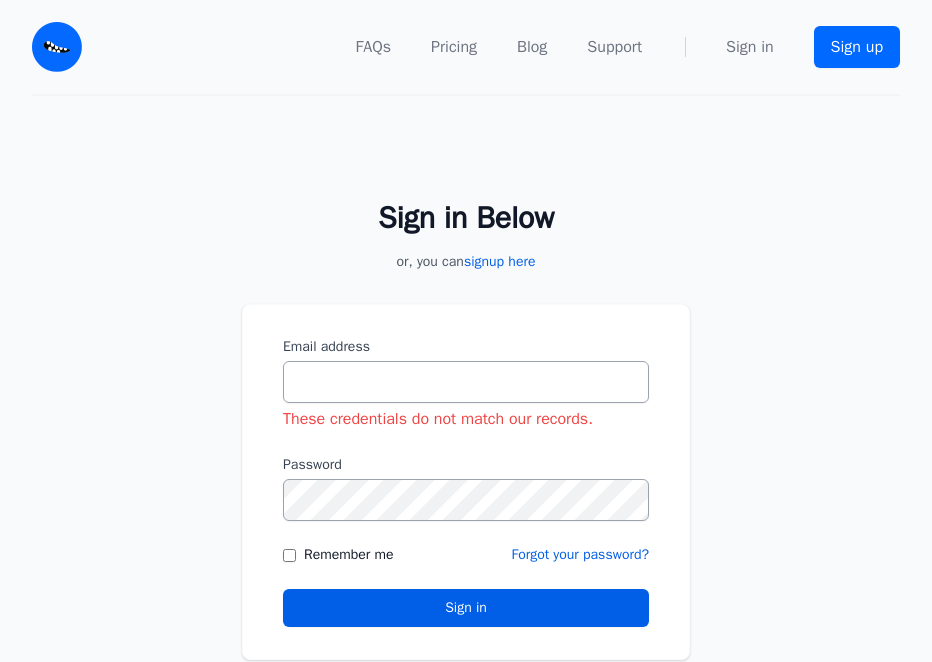 scroll, scrollTop: 0, scrollLeft: 0, axis: both 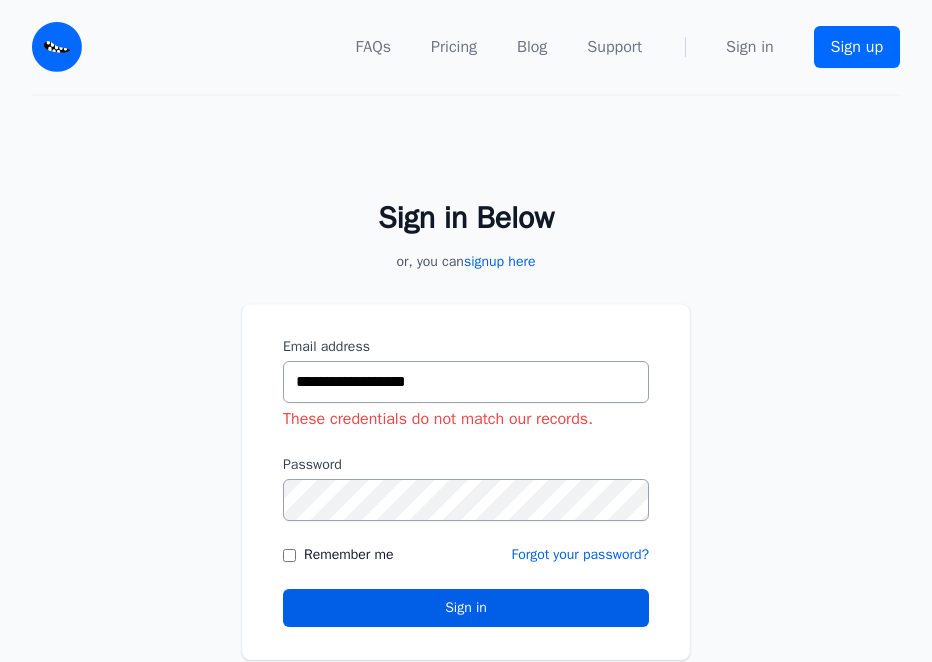 click on "**********" at bounding box center [466, 418] 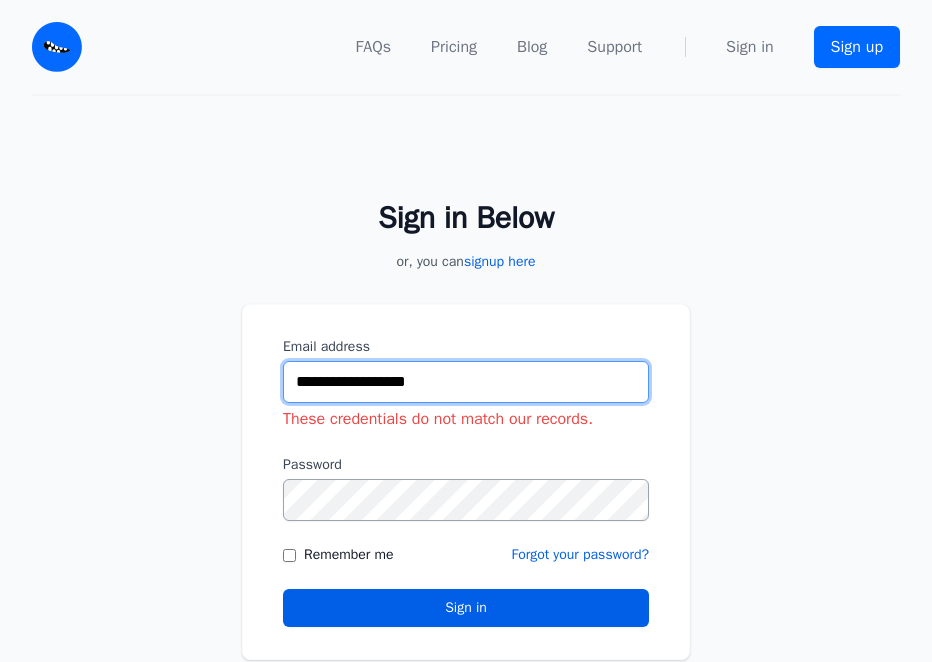 click on "**********" at bounding box center (466, 382) 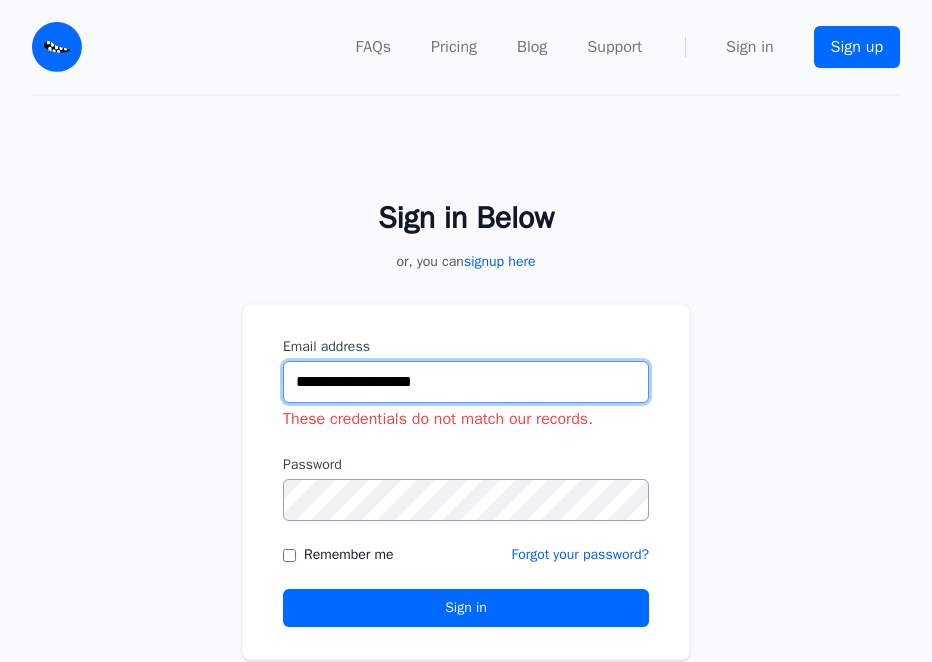 type on "**********" 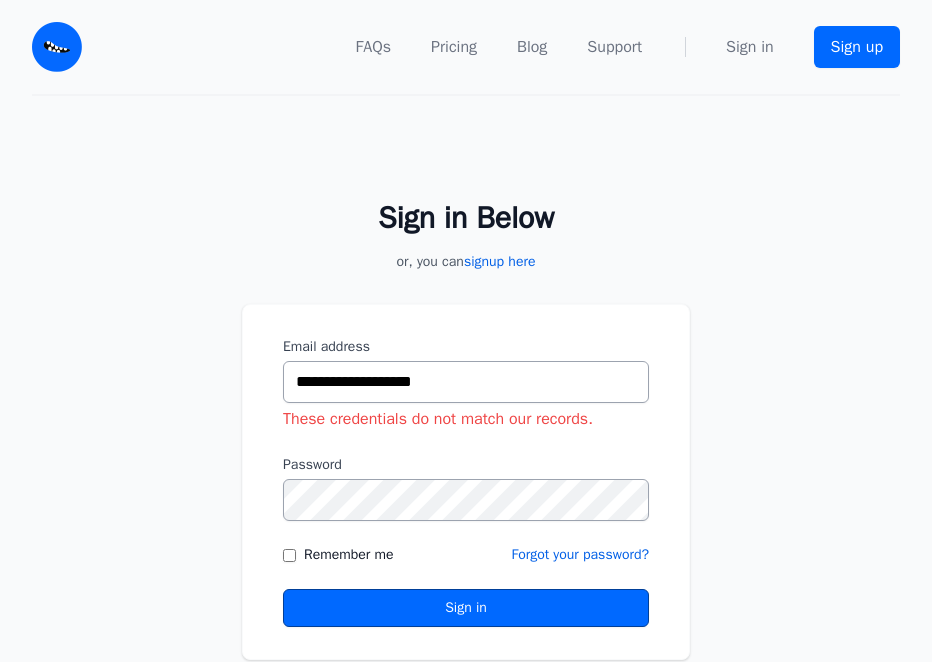click on "Sign in" at bounding box center (466, 608) 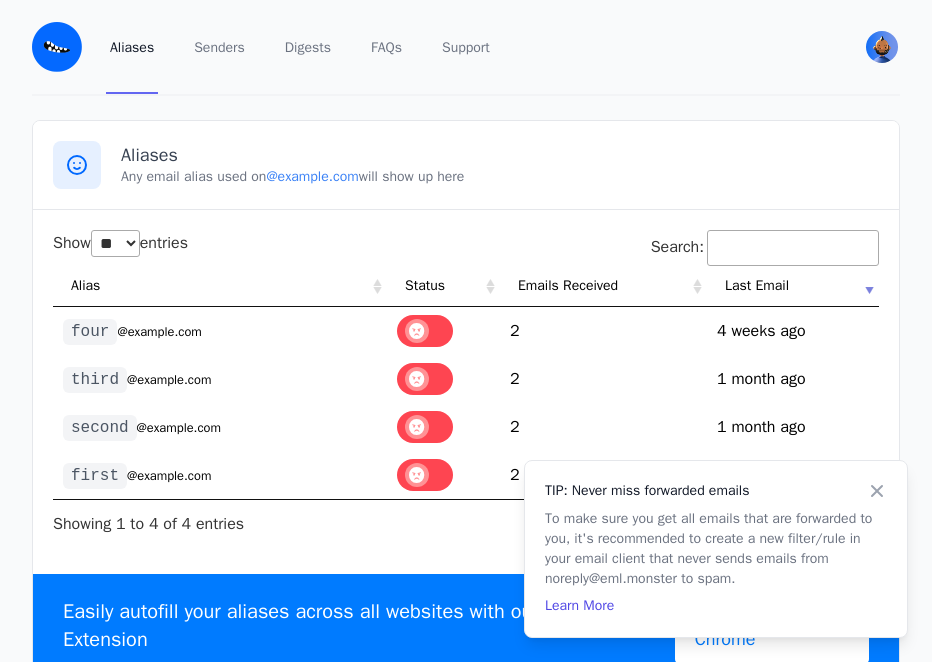 select on "**" 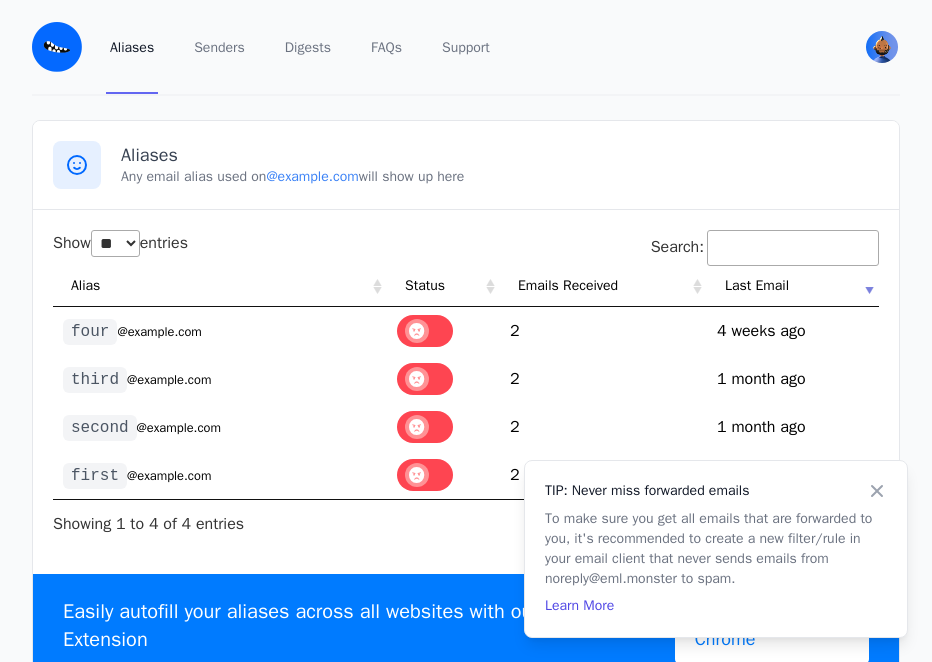 click on "@example.com" at bounding box center (169, 476) 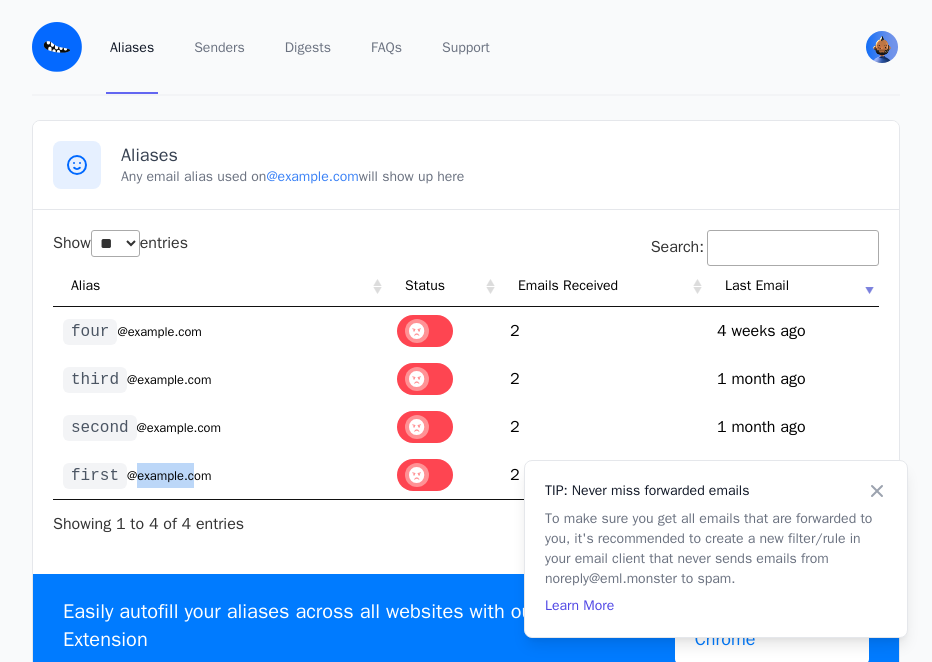click on "@example.com" at bounding box center (169, 476) 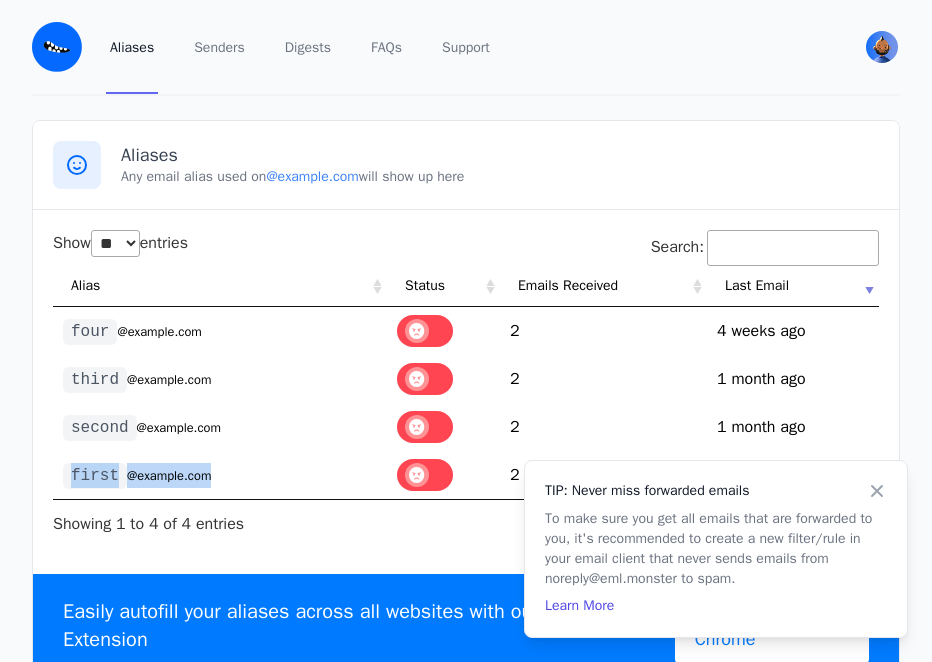 click on "@parkdirth.eml.monster" at bounding box center (169, 476) 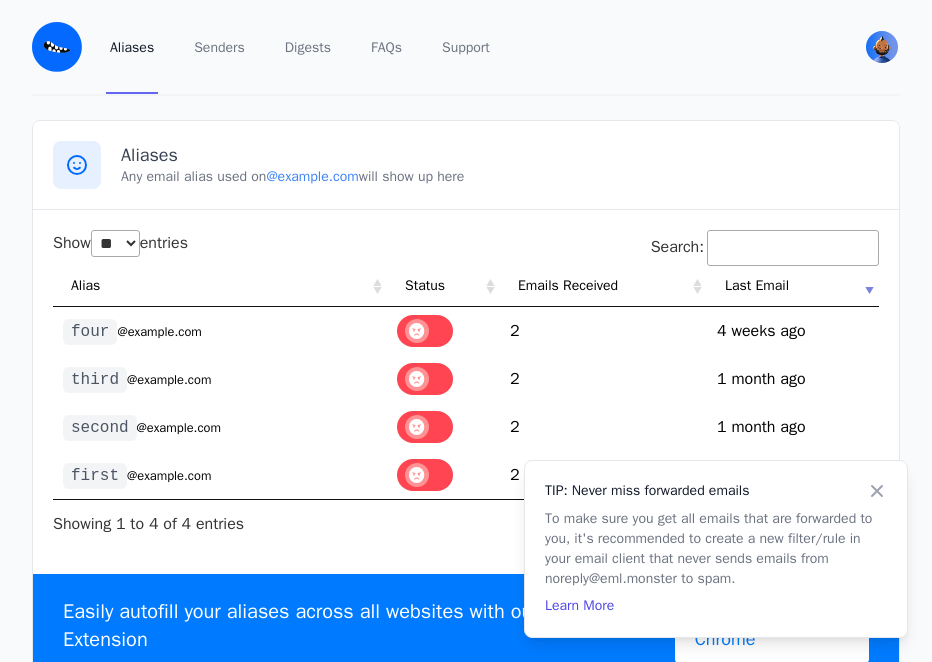 click on "Aliases
Any email alias used on  @parkdirth.eml.monster  will show up here
Show  ** ** ** ***  entries Search:
Alias Status Emails Received Last Email
four @parkdirth.eml.monster
2
1751495463 4 weeks ago
third @parkdirth.eml.monster
2
1751237841 1 month ago
second @parkdirth.eml.monster" at bounding box center (466, 409) 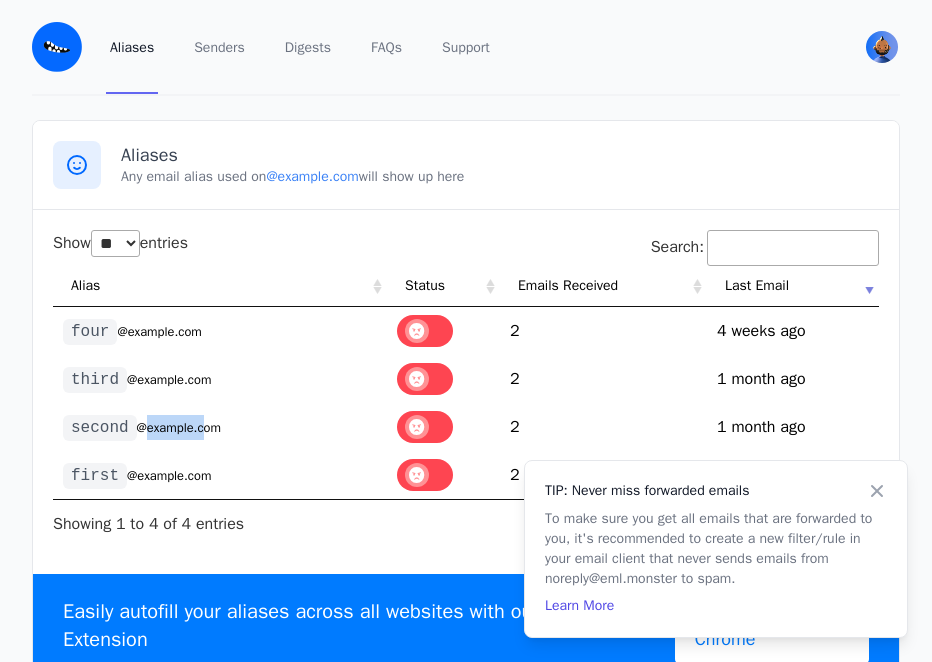 click on "@parkdirth.eml.monster" at bounding box center [179, 428] 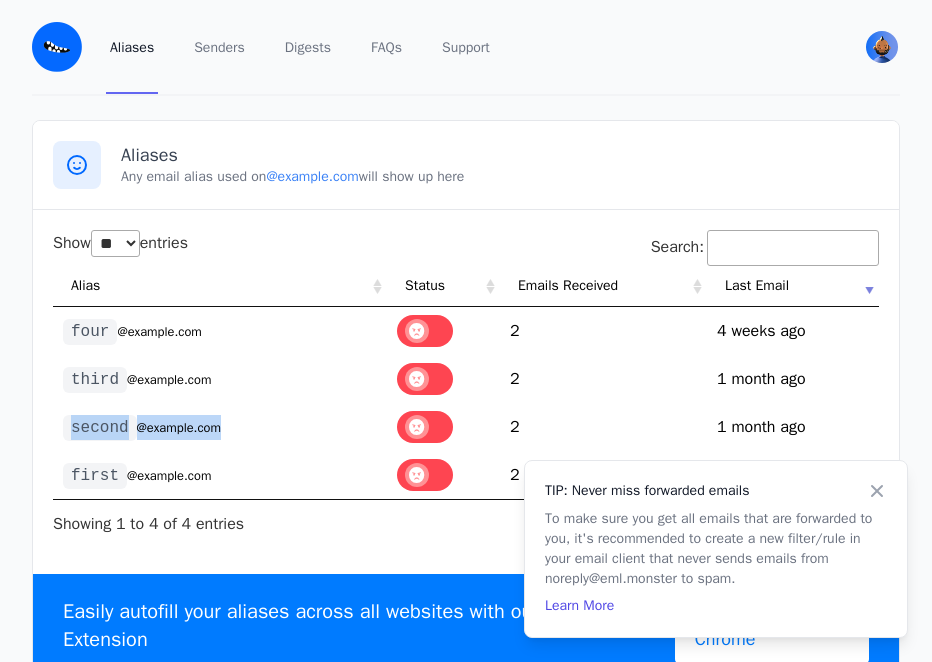 click on "@parkdirth.eml.monster" at bounding box center (179, 428) 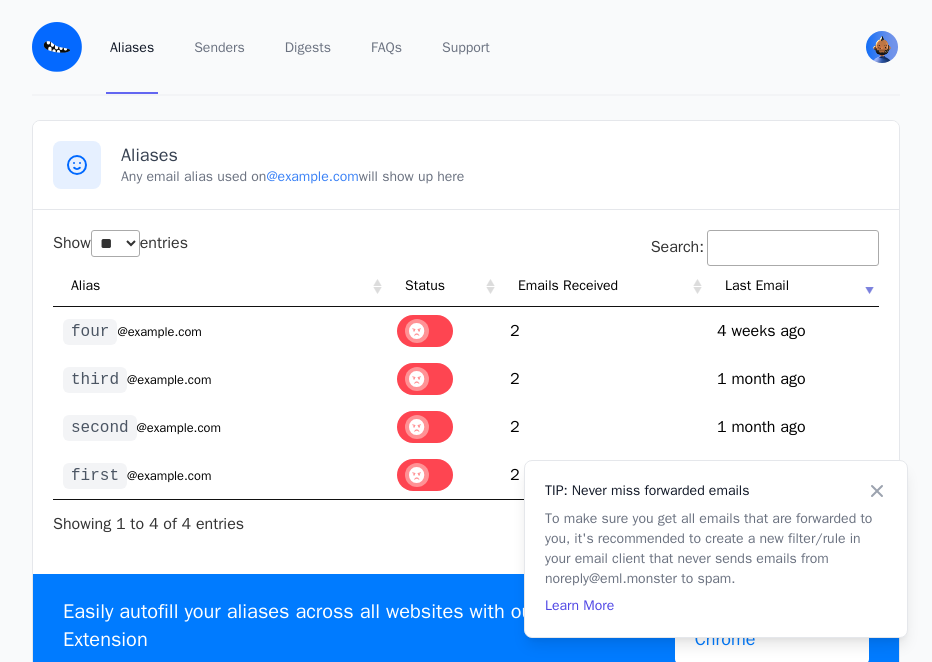 click on "Aliases
Any email alias used on  @parkdirth.eml.monster  will show up here
Show  ** ** ** ***  entries Search:
Alias Status Emails Received Last Email
four @parkdirth.eml.monster
2
1751495463 4 weeks ago
third @parkdirth.eml.monster
2
1751237841 1 month ago
second @parkdirth.eml.monster" at bounding box center [466, 409] 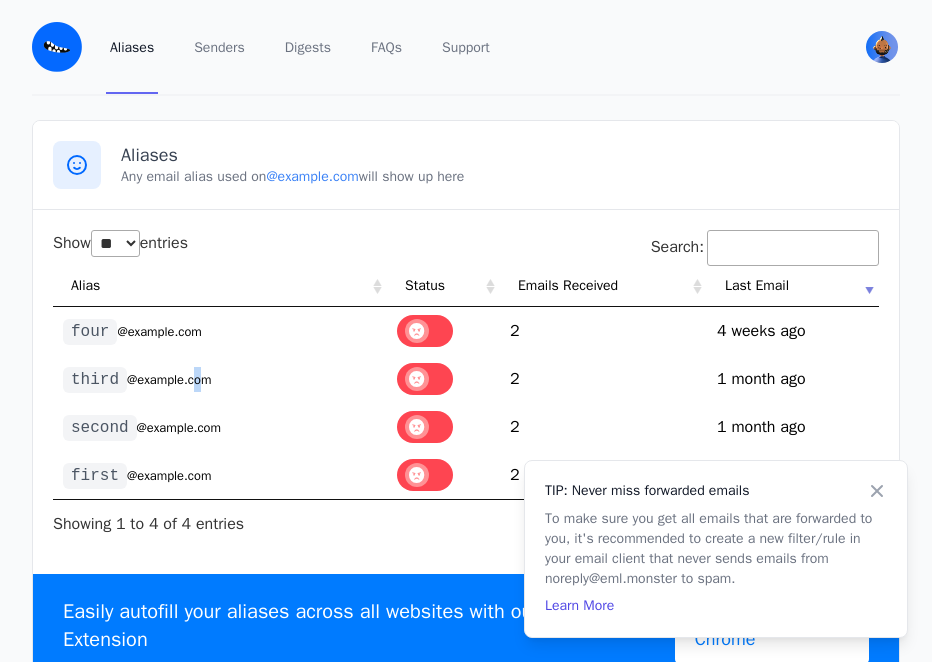 click on "@parkdirth.eml.monster" at bounding box center (169, 380) 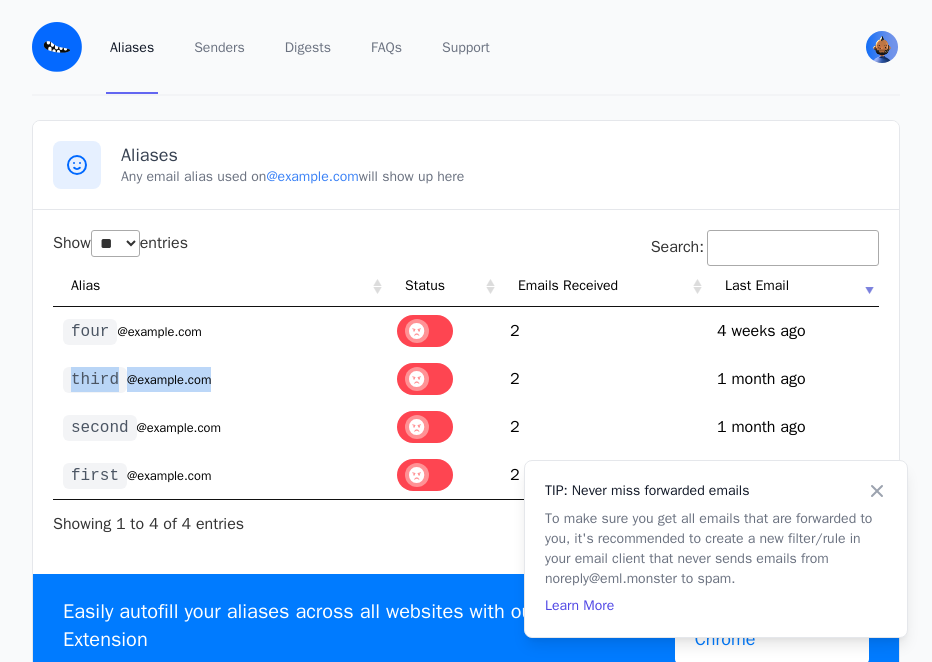 click on "@parkdirth.eml.monster" at bounding box center (169, 380) 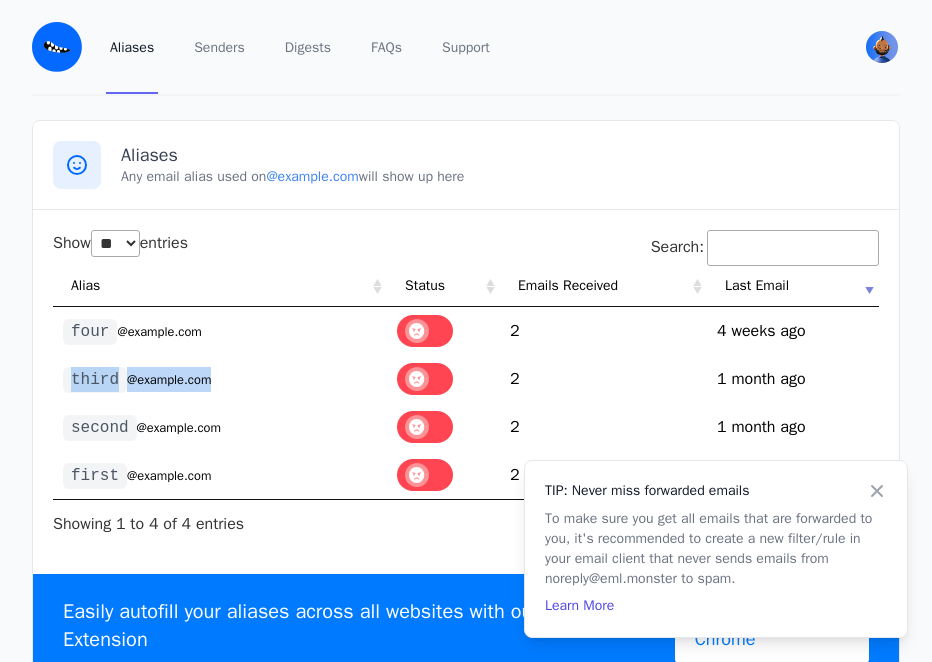copy on "third @parkdirth.eml.monster" 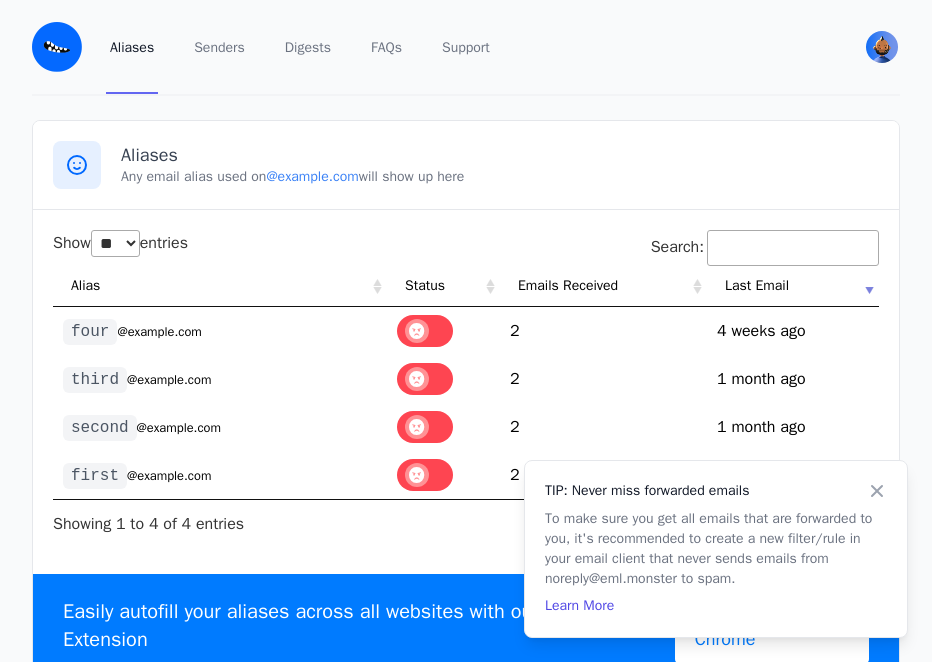 click on "Aliases
Any email alias used on  @parkdirth.eml.monster  will show up here
Show  ** ** ** ***  entries Search:
Alias Status Emails Received Last Email
four @parkdirth.eml.monster
2
1751495463 4 weeks ago
third @parkdirth.eml.monster
2
1751237841 1 month ago
second @parkdirth.eml.monster" at bounding box center (466, 409) 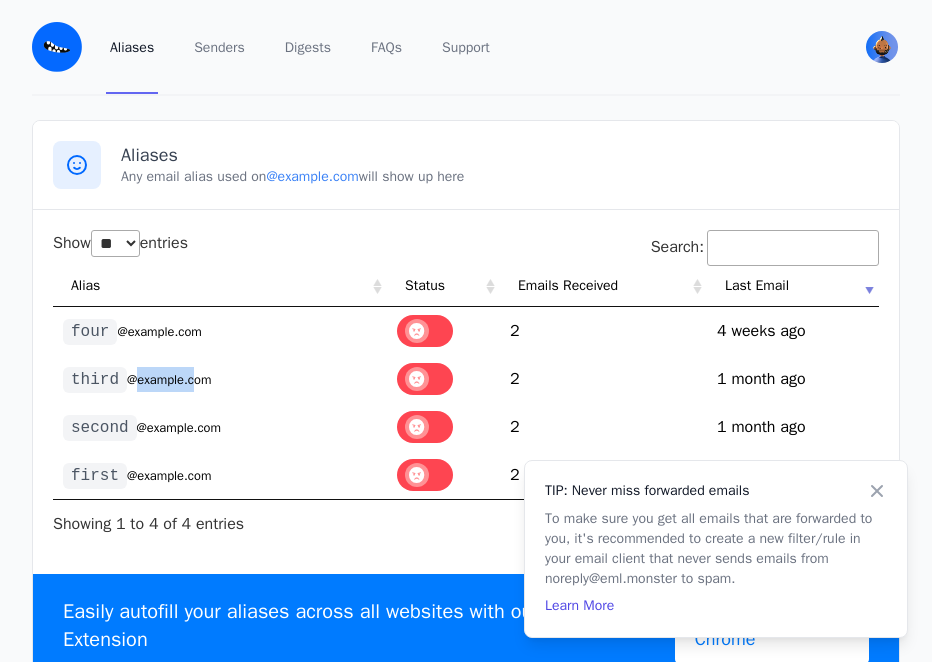 click on "@parkdirth.eml.monster" at bounding box center [169, 380] 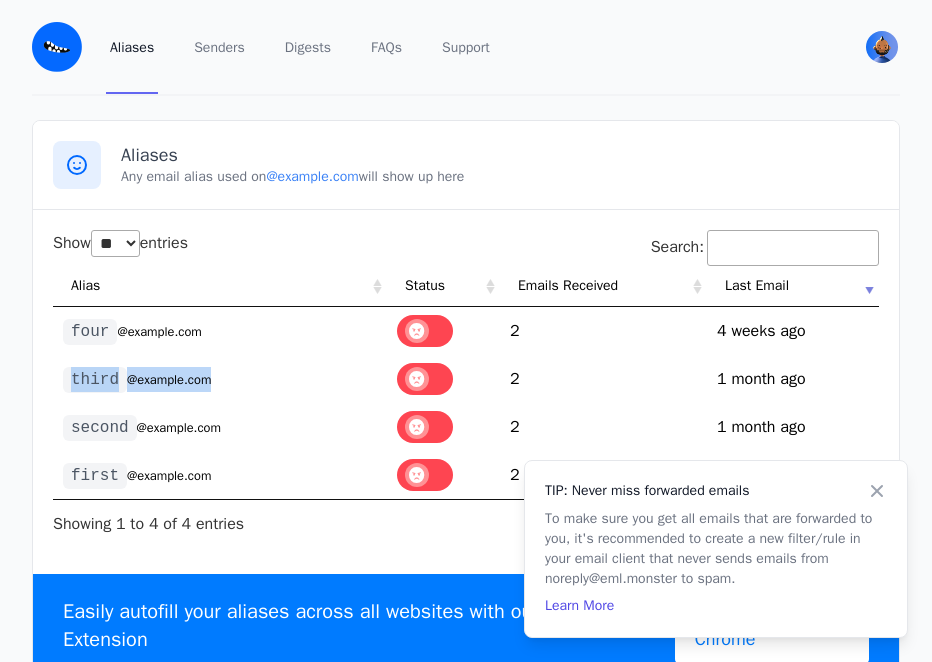 click on "@parkdirth.eml.monster" at bounding box center [169, 380] 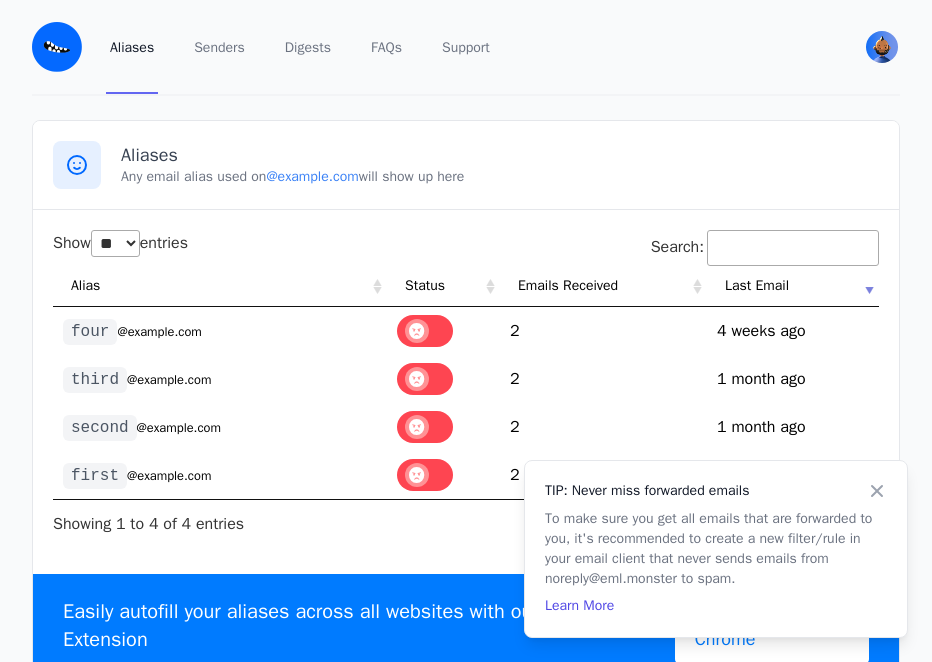 click on "Aliases
Any email alias used on  @parkdirth.eml.monster  will show up here
Show  ** ** ** ***  entries Search:
Alias Status Emails Received Last Email
four @parkdirth.eml.monster
2
1751495463 4 weeks ago
third @parkdirth.eml.monster
2
1751237841 1 month ago
second @parkdirth.eml.monster" at bounding box center (466, 409) 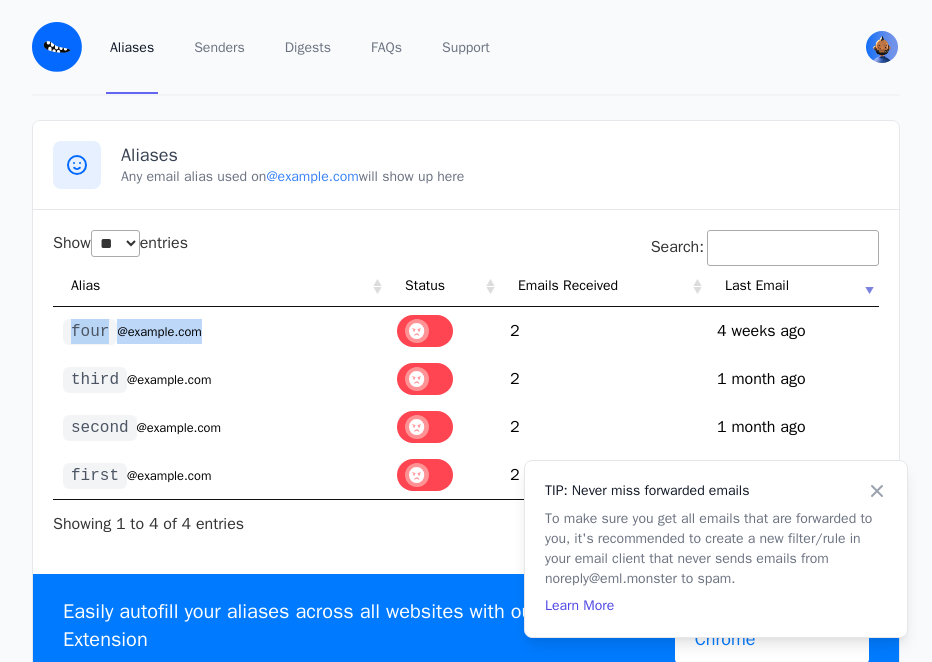 click on "@parkdirth.eml.monster" at bounding box center (159, 332) 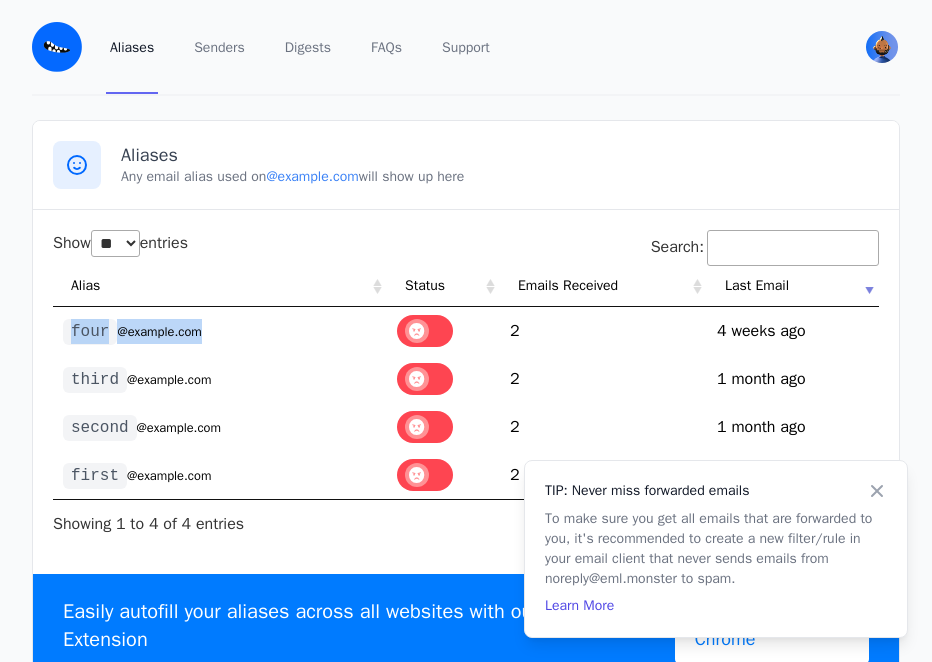 copy on "four @parkdirth.eml.monster" 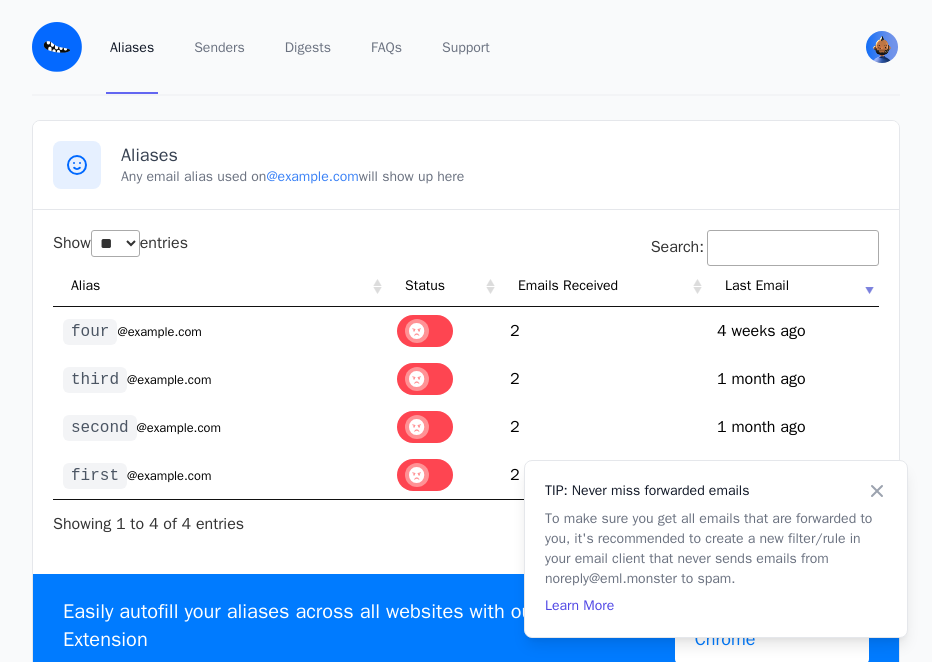 click on "Show  ** ** ** ***  entries Search:
Alias Status Emails Received Last Email
four @parkdirth.eml.monster
2
1751495463 4 weeks ago
third @parkdirth.eml.monster
2
1751237841 1 month ago
second @parkdirth.eml.monster
2
1751086862 1 month ago
first @parkdirth.eml.monster
2
1751078476 1 month ago" at bounding box center [466, 388] 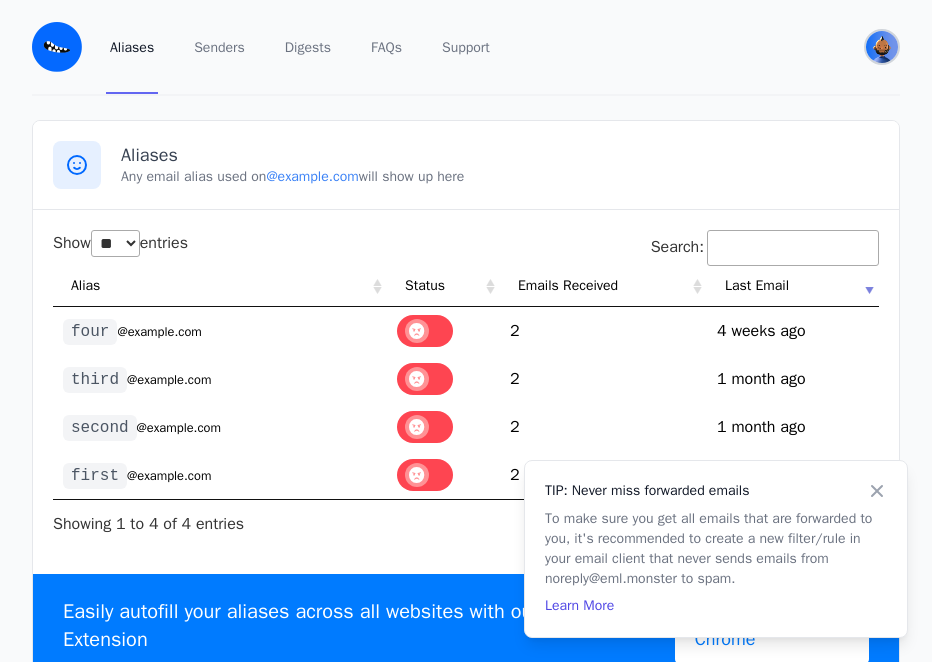 drag, startPoint x: 889, startPoint y: 57, endPoint x: 881, endPoint y: 134, distance: 77.41447 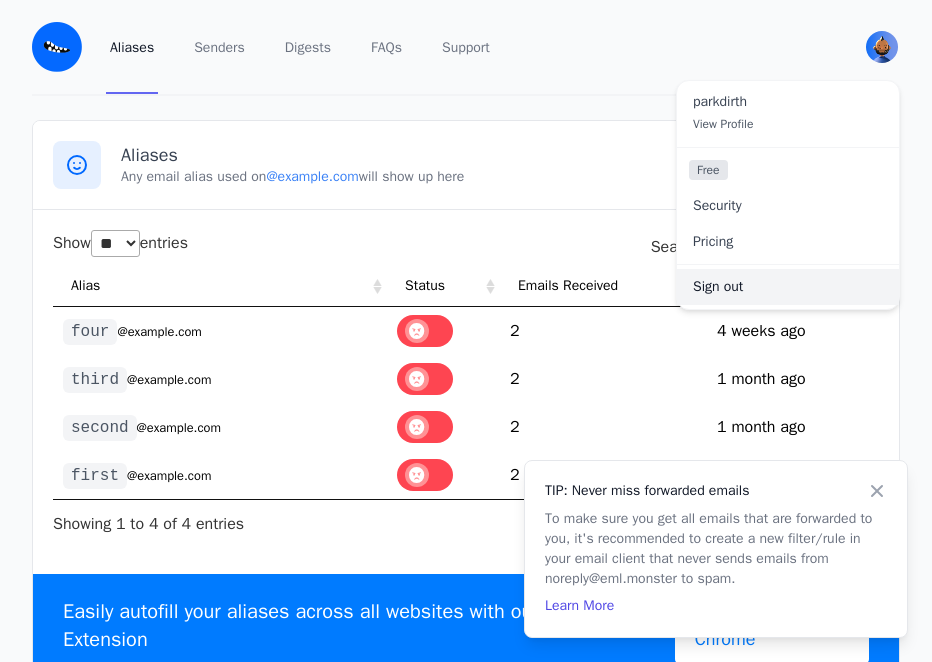 click on "Sign out" at bounding box center (788, 287) 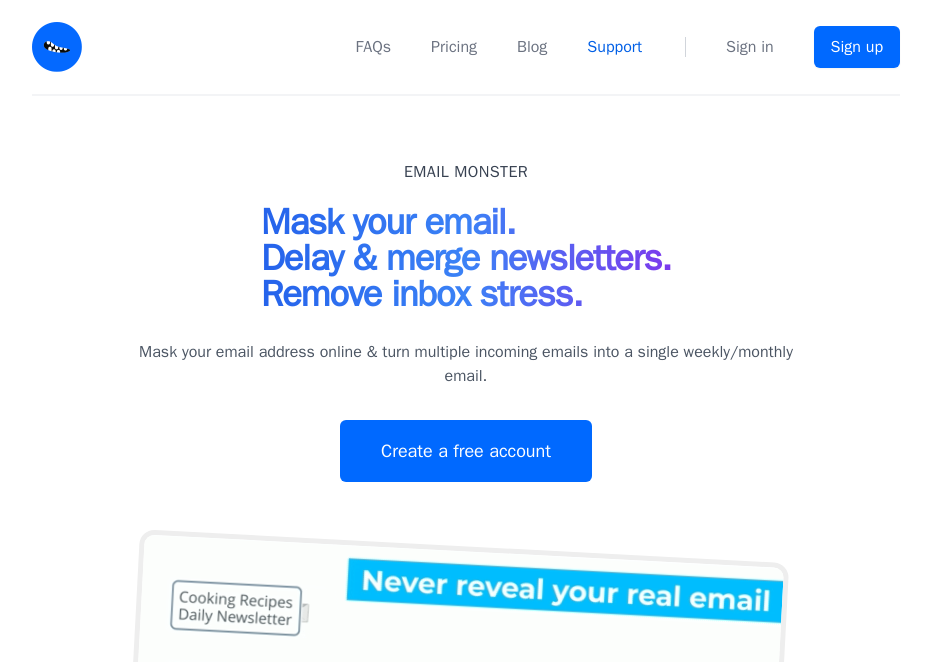 scroll, scrollTop: 0, scrollLeft: 0, axis: both 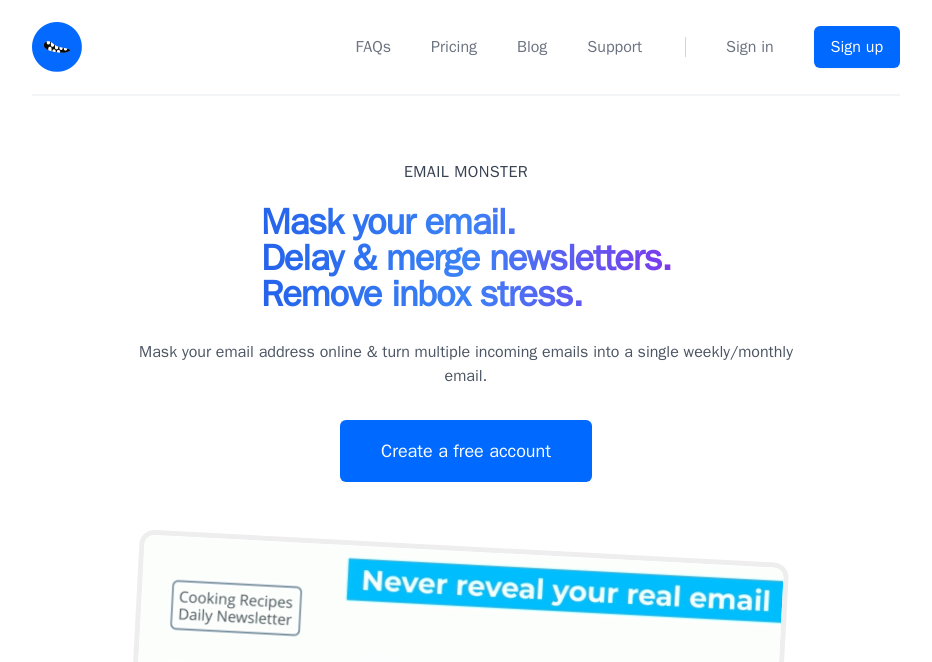 click on "FAQs
Pricing
Blog
Support
Sign in
Sign up" at bounding box center [503, 47] 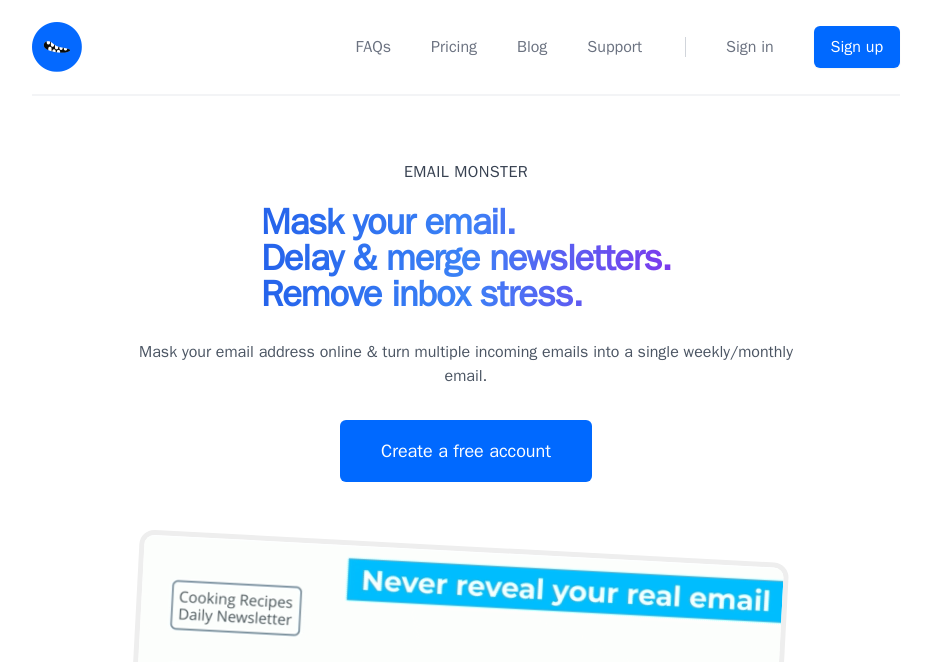 click on "FAQs
Pricing
Blog
Support
Sign in
Sign up" at bounding box center (503, 47) 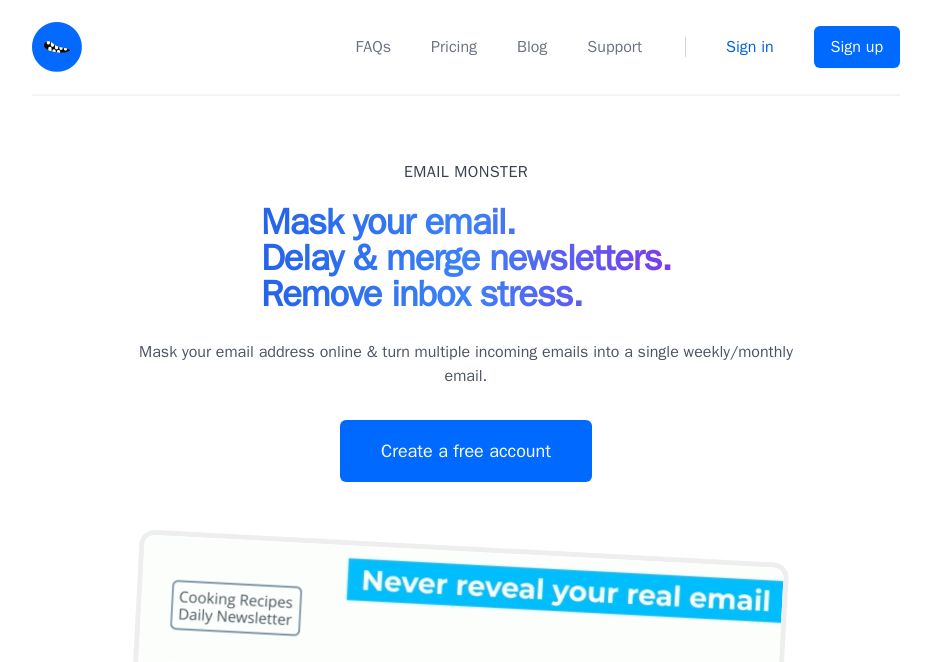 click on "Sign in" at bounding box center (750, 47) 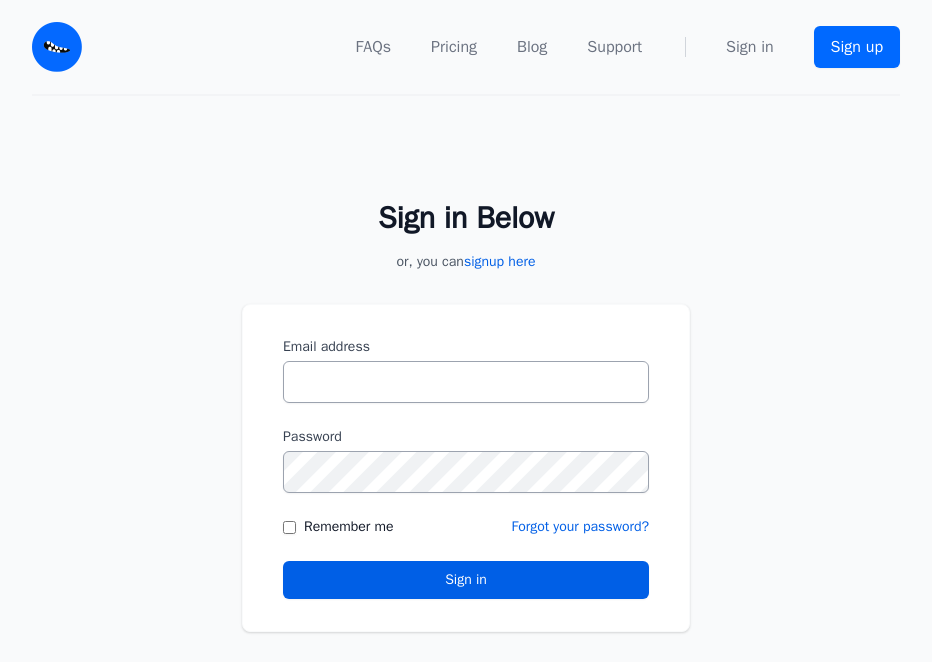 scroll, scrollTop: 0, scrollLeft: 0, axis: both 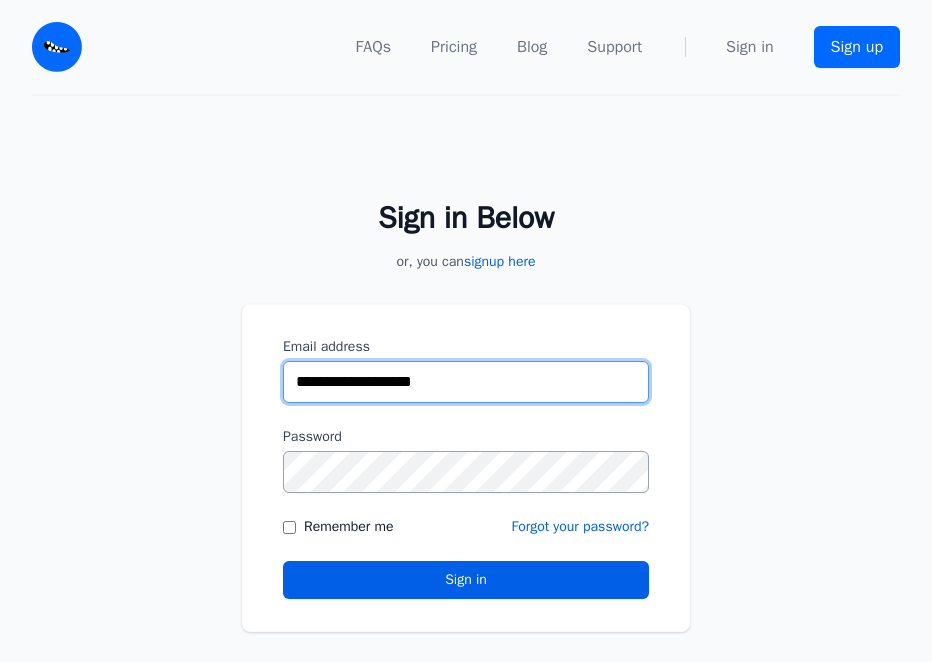 click on "**********" at bounding box center [466, 382] 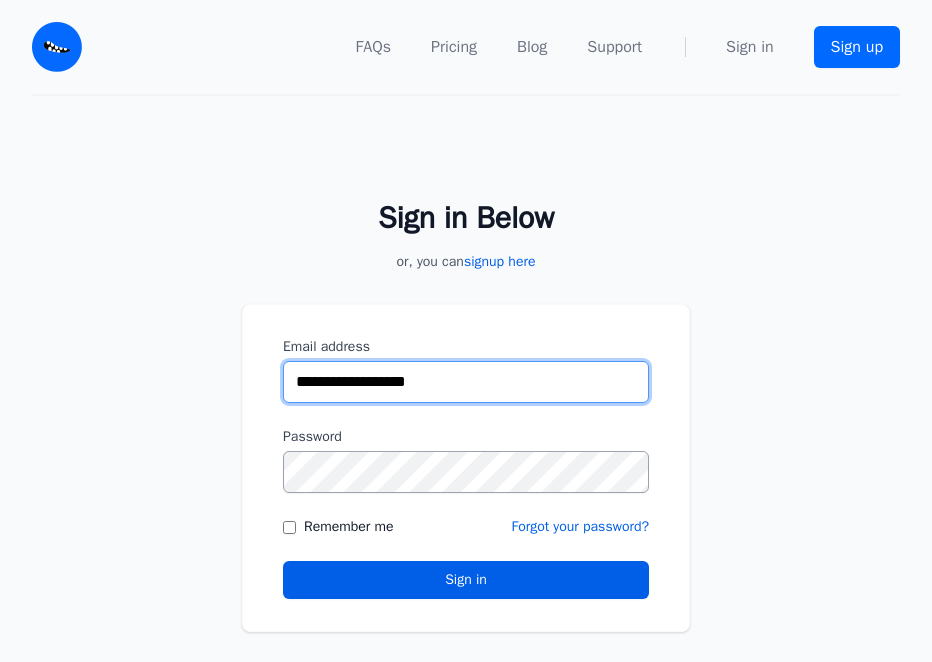 type on "**********" 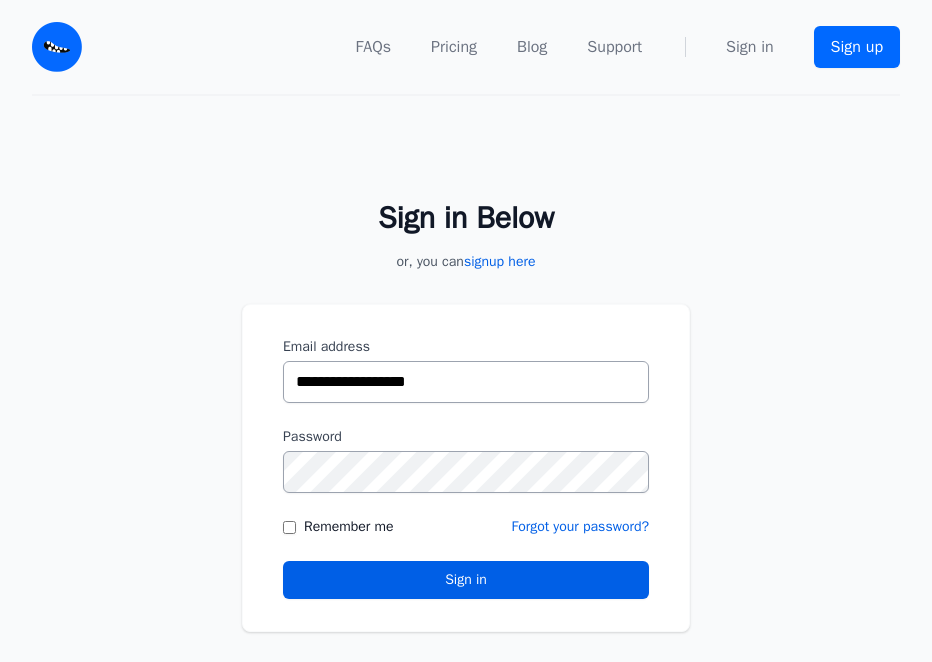 click on "Sign in Below
or, you can
signup here
Email address
[EMAIL]
Password
Remember me" at bounding box center [466, 404] 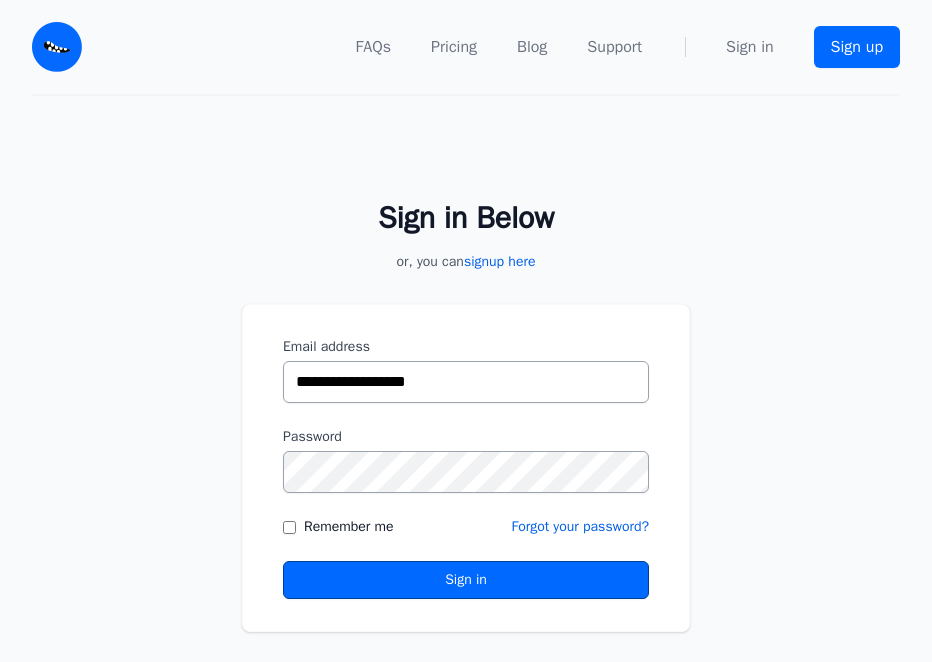 click on "Sign in" at bounding box center (466, 580) 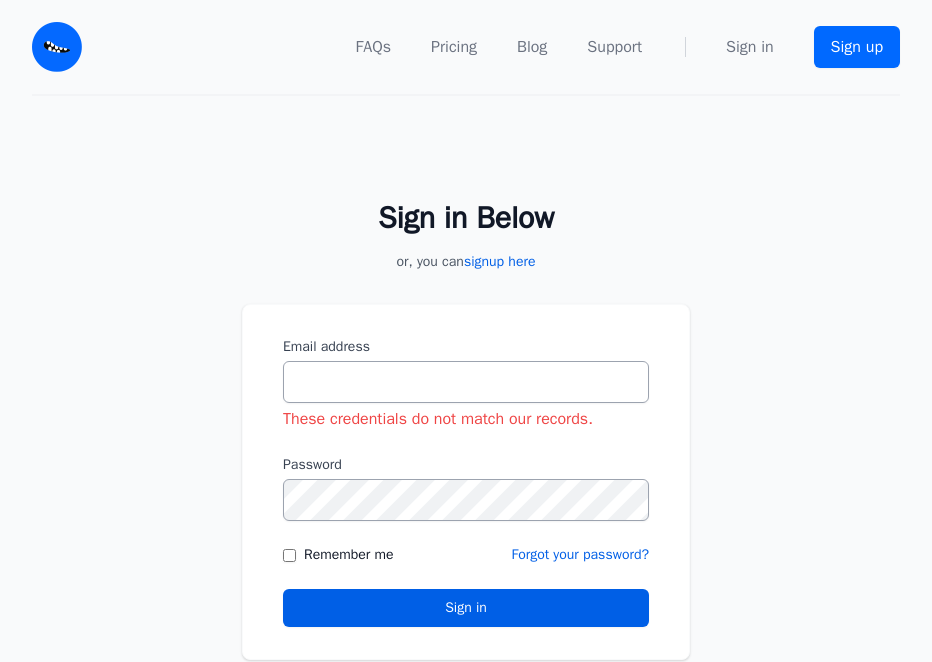 scroll, scrollTop: 0, scrollLeft: 0, axis: both 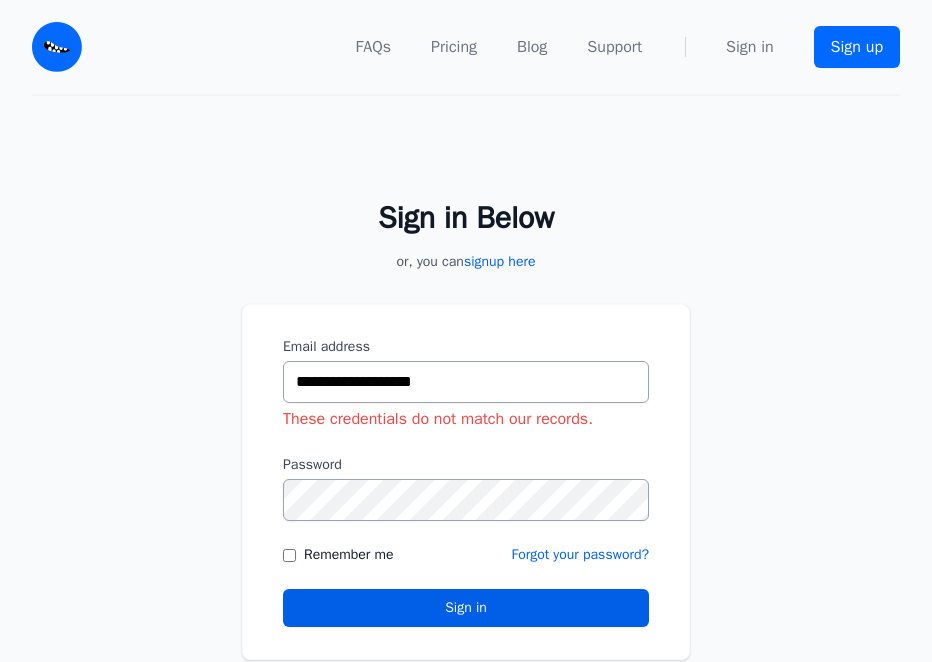 click on "**********" at bounding box center (466, 382) 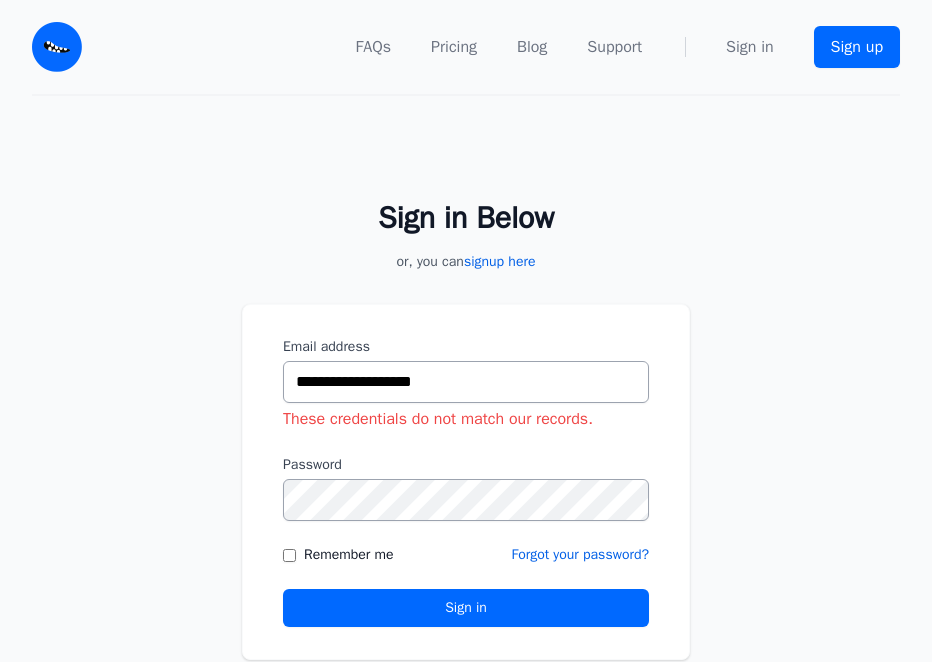 type on "**********" 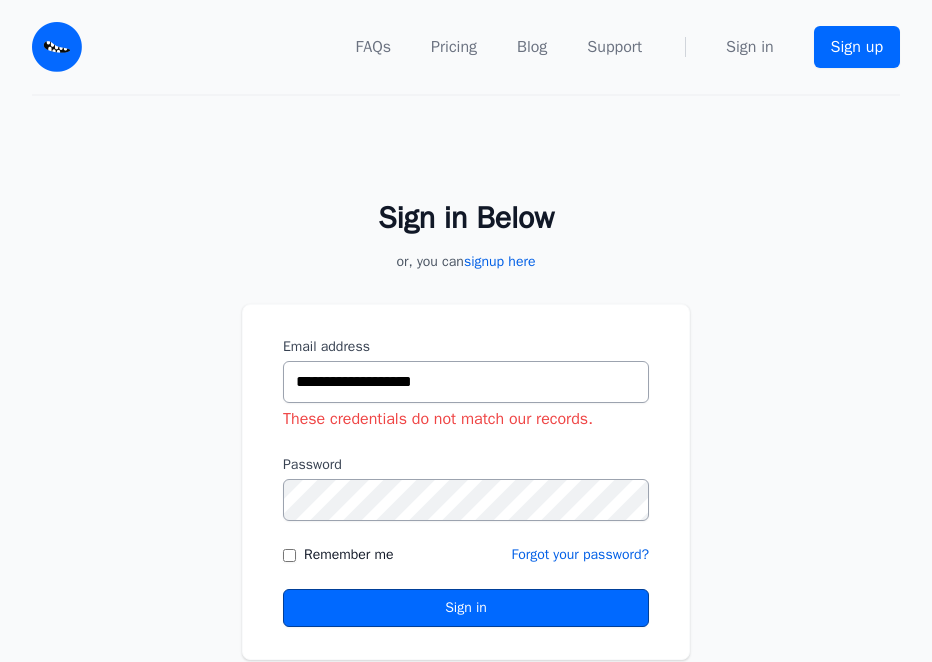 click on "Sign in" at bounding box center [466, 608] 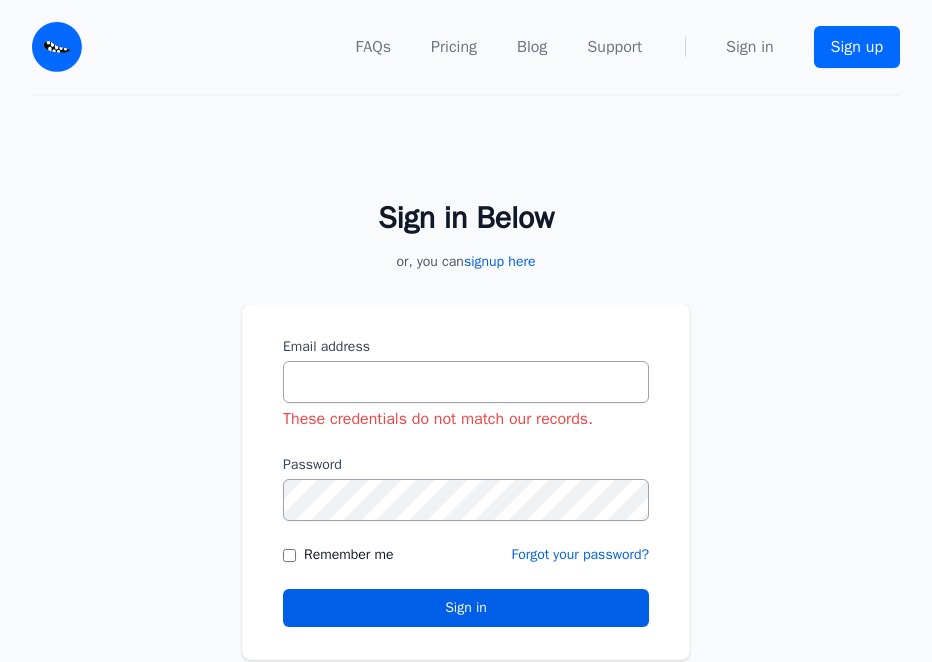 scroll, scrollTop: 0, scrollLeft: 0, axis: both 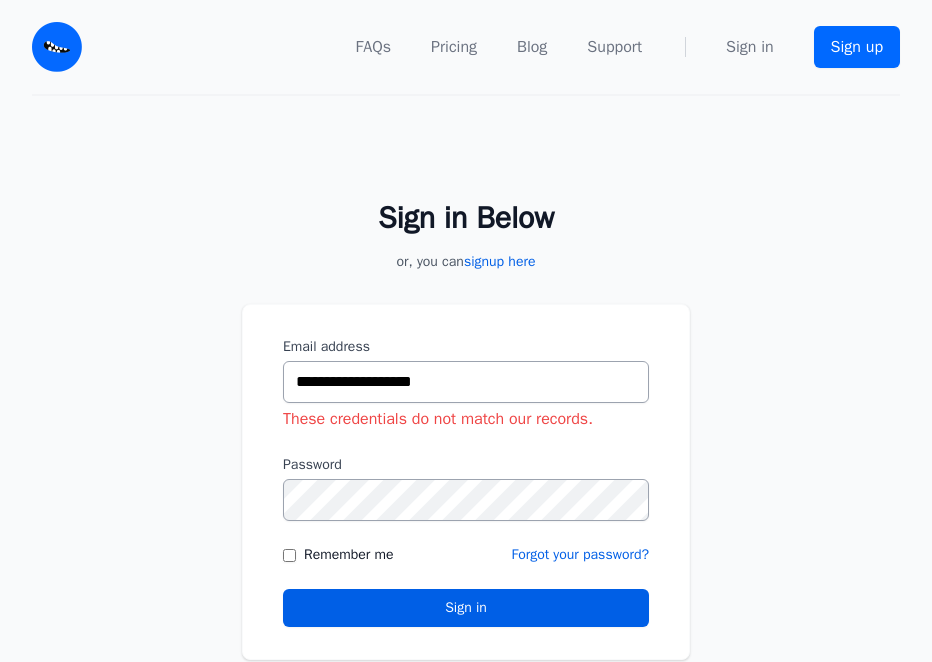 click on "**********" at bounding box center [466, 382] 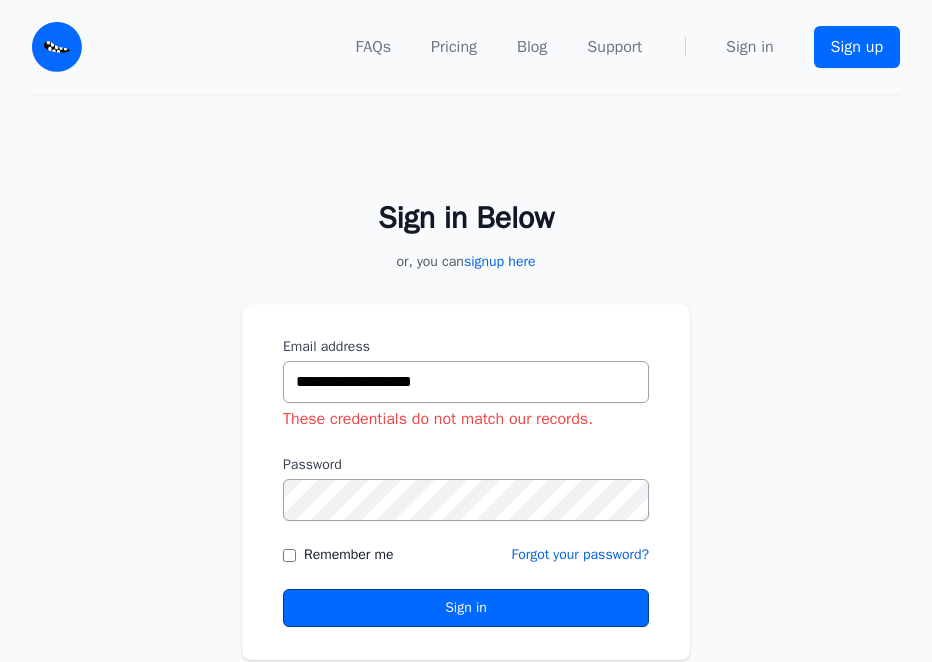 click on "Sign in" at bounding box center [466, 608] 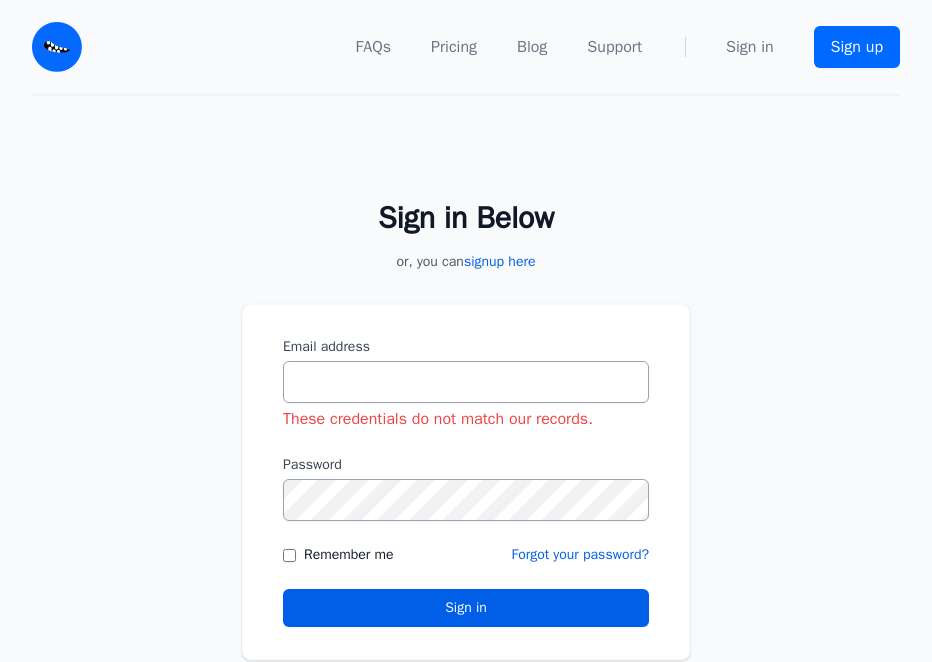 scroll, scrollTop: 0, scrollLeft: 0, axis: both 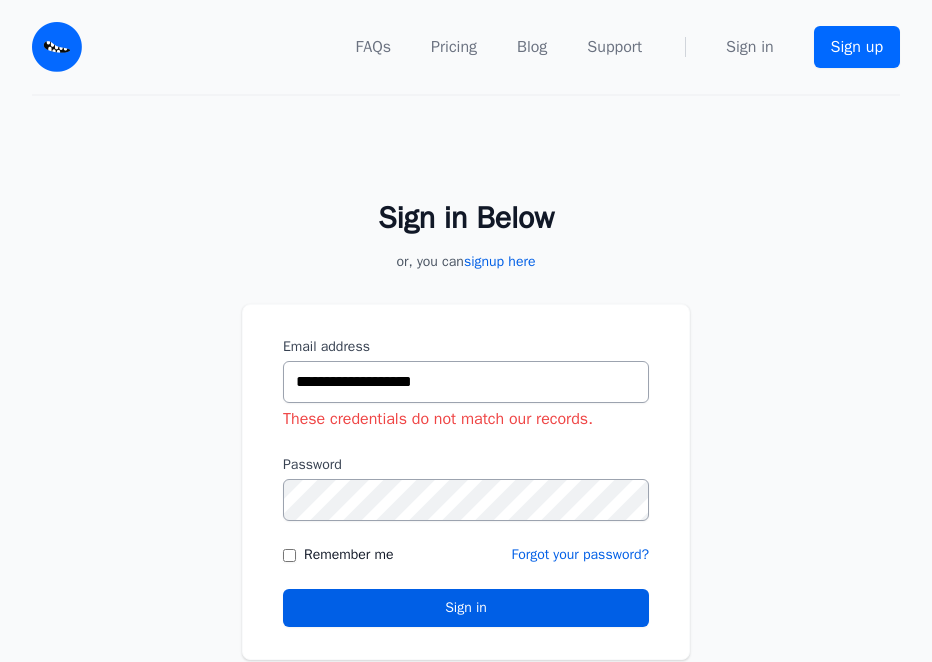 click on "**********" at bounding box center [466, 382] 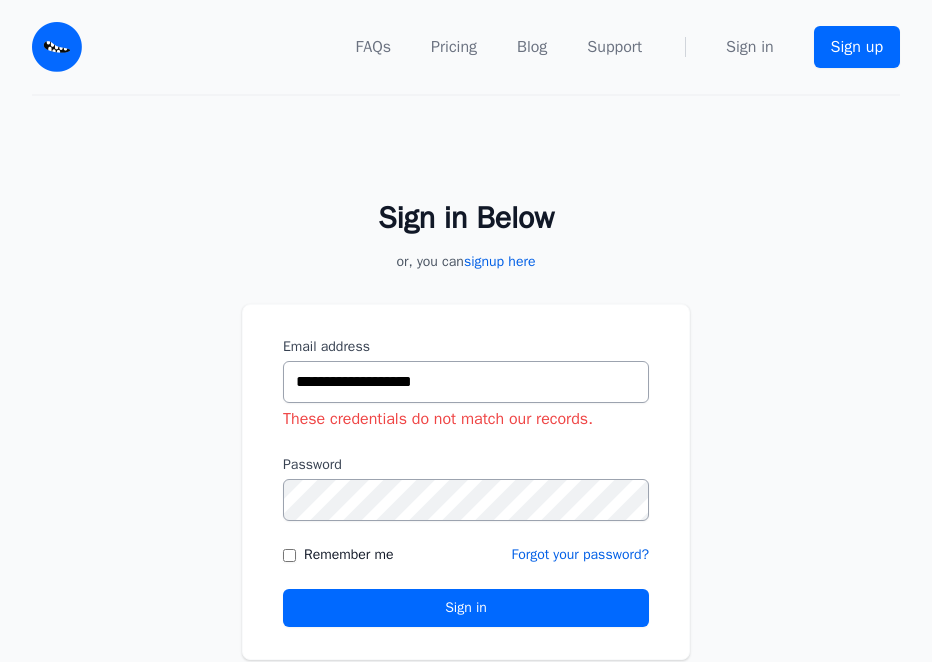 type on "**********" 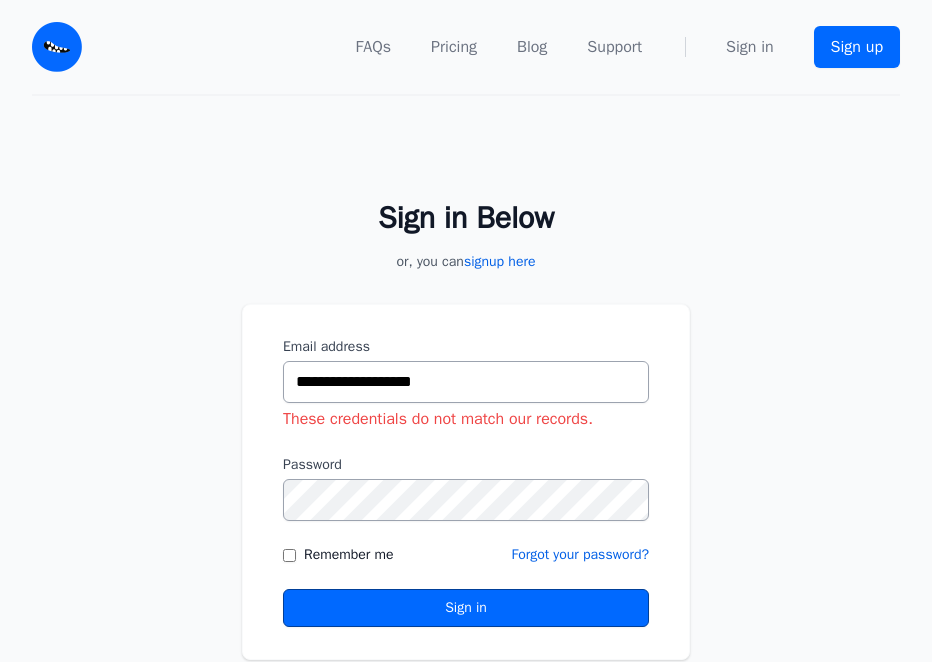 click on "Sign in" at bounding box center [466, 608] 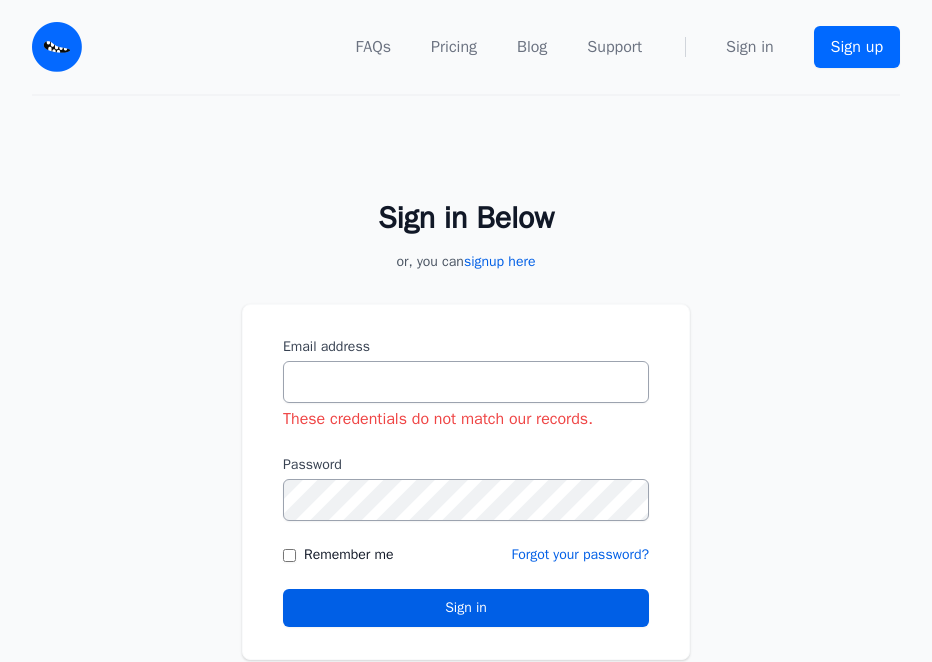 scroll, scrollTop: 0, scrollLeft: 0, axis: both 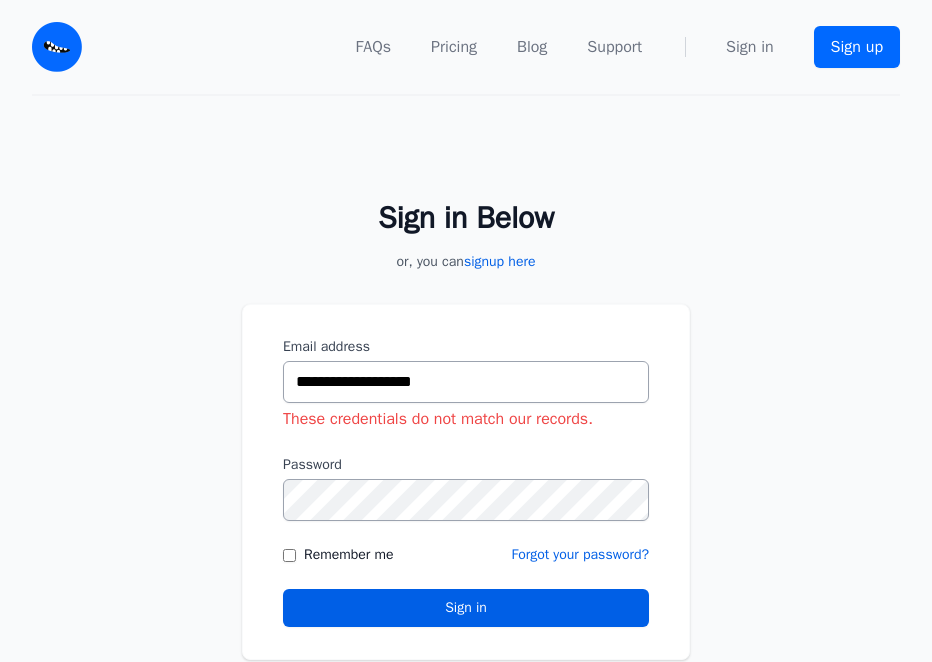 click on "**********" at bounding box center [466, 418] 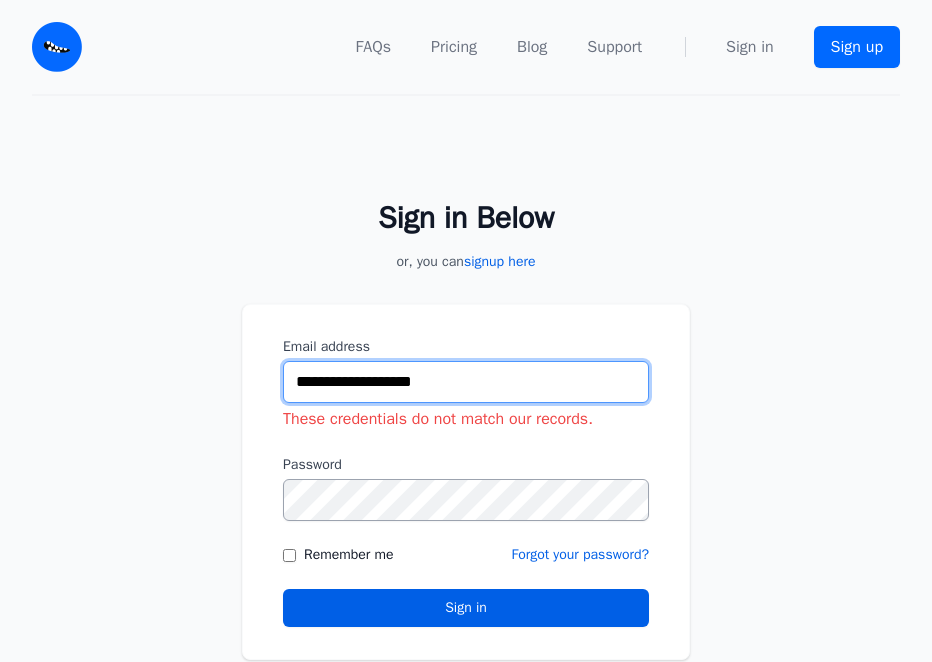 click on "**********" at bounding box center [466, 382] 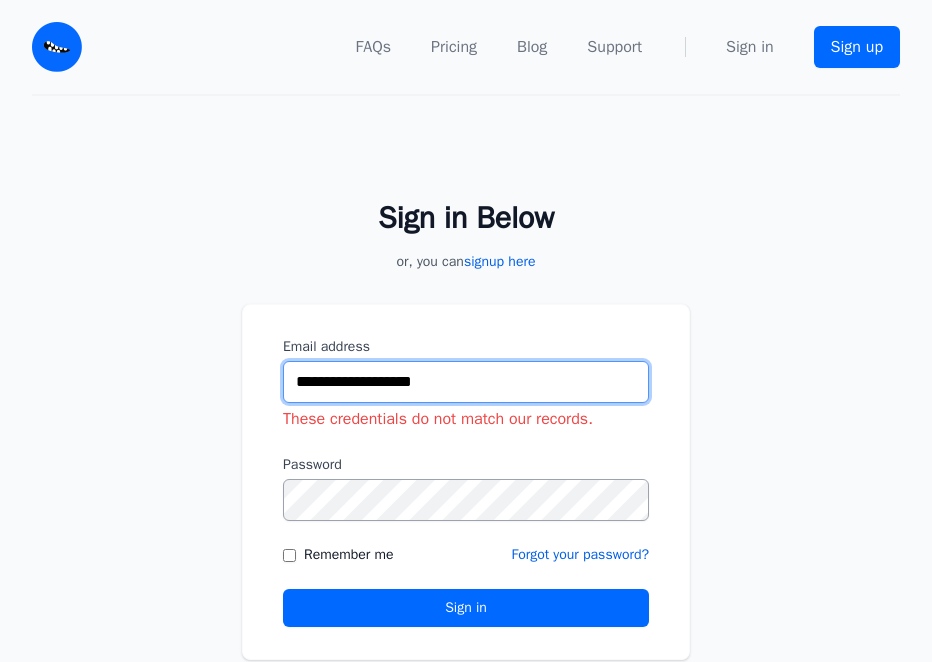 type on "**********" 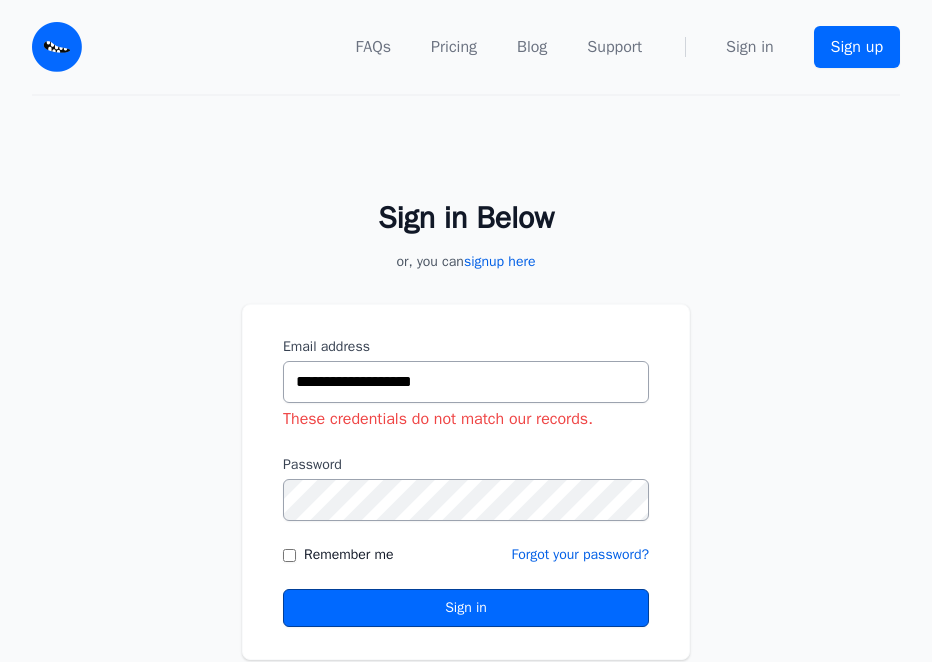 click on "Sign in" at bounding box center (466, 608) 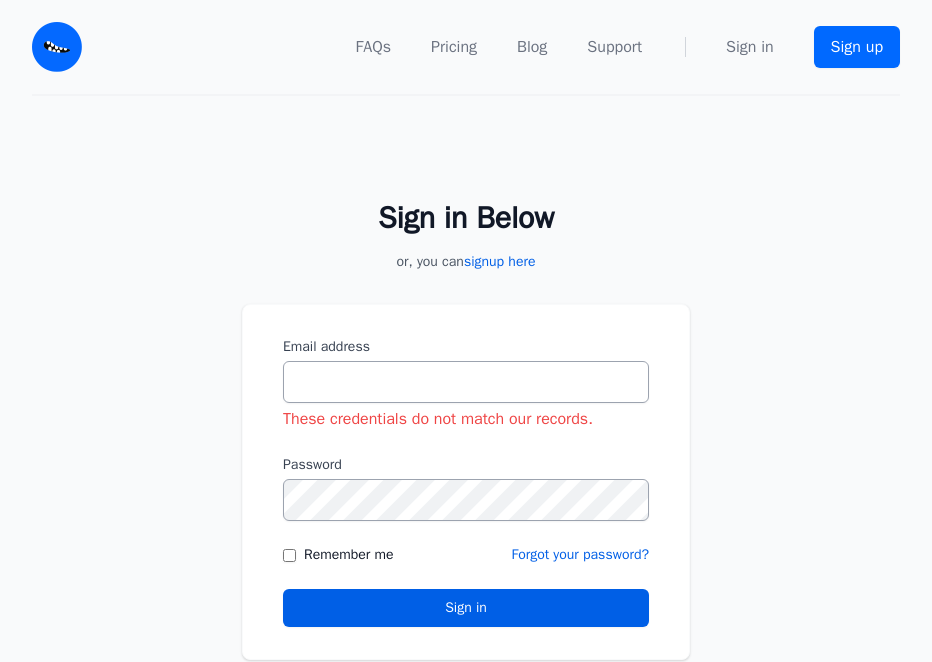 scroll, scrollTop: 0, scrollLeft: 0, axis: both 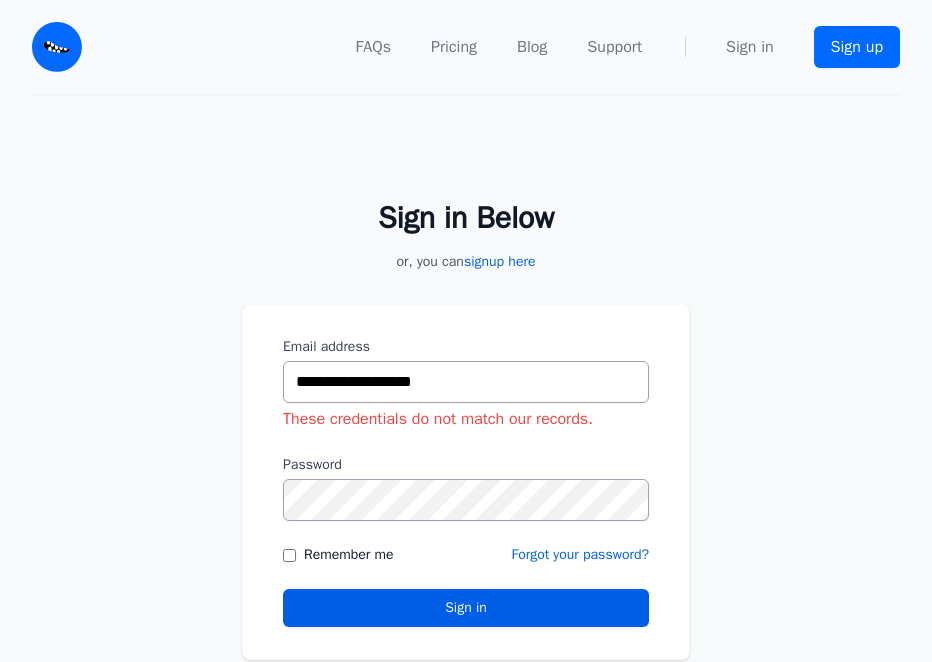 click on "**********" at bounding box center [466, 382] 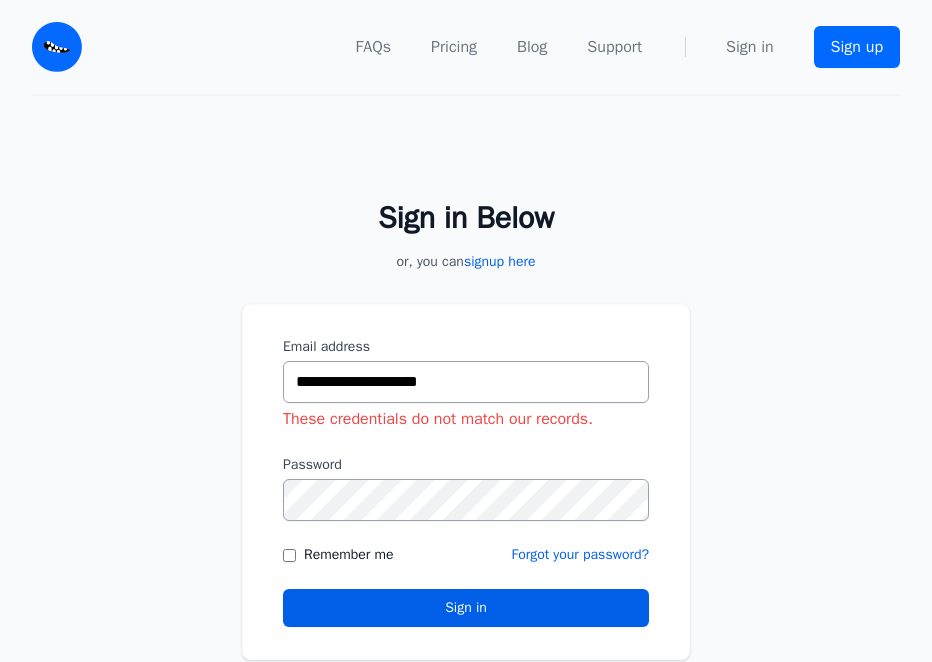 click on "**********" at bounding box center (466, 382) 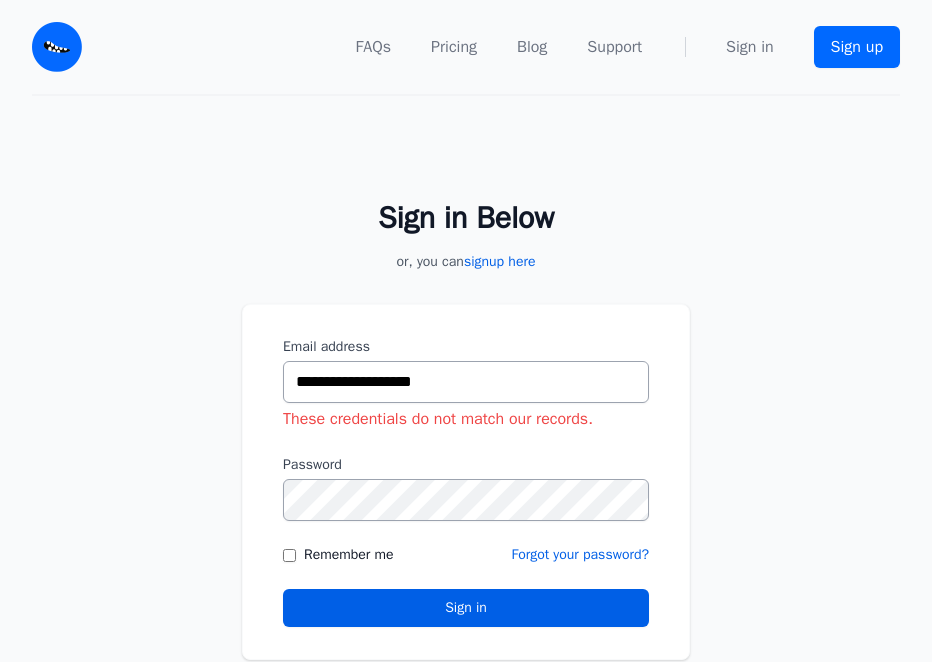 type on "**********" 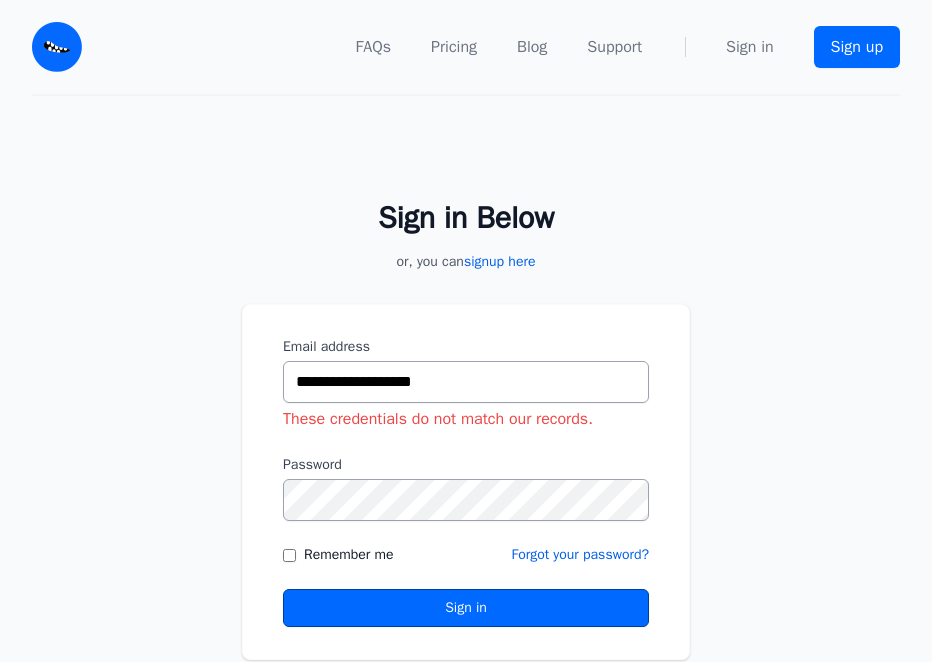 click on "Sign in" at bounding box center (466, 608) 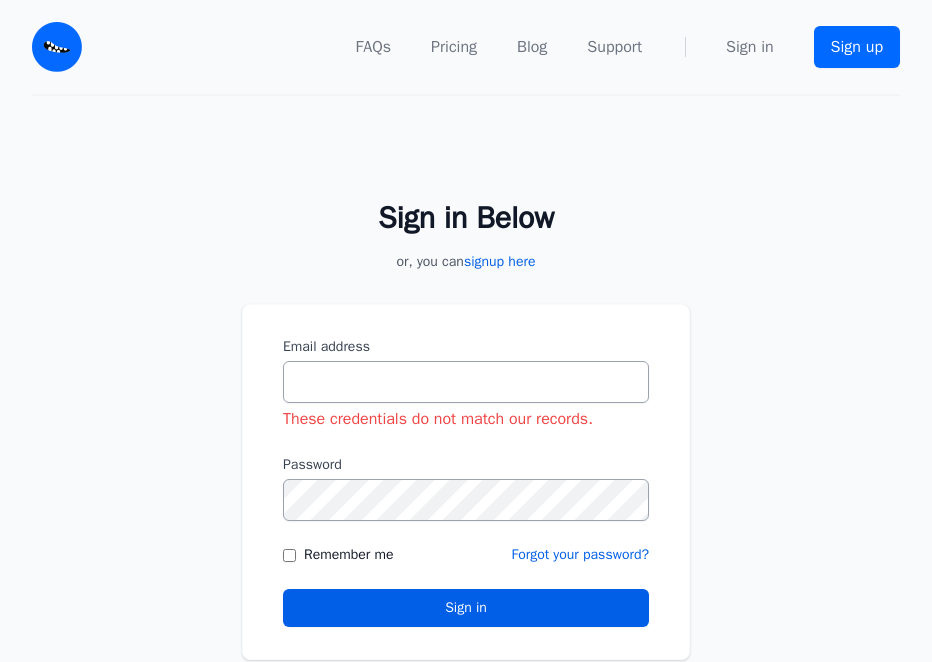 scroll, scrollTop: 0, scrollLeft: 0, axis: both 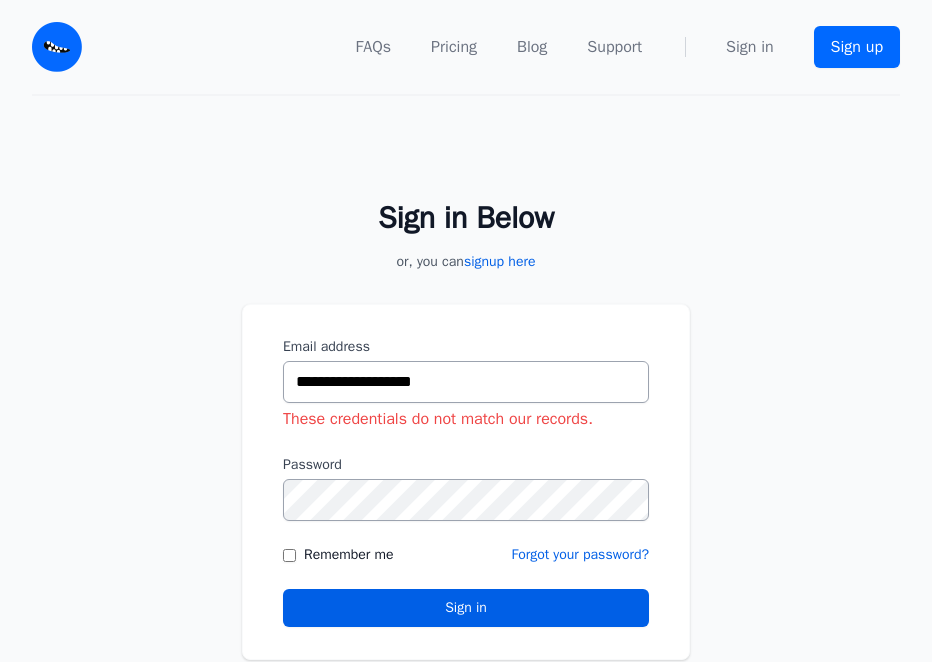 click on "**********" at bounding box center (466, 382) 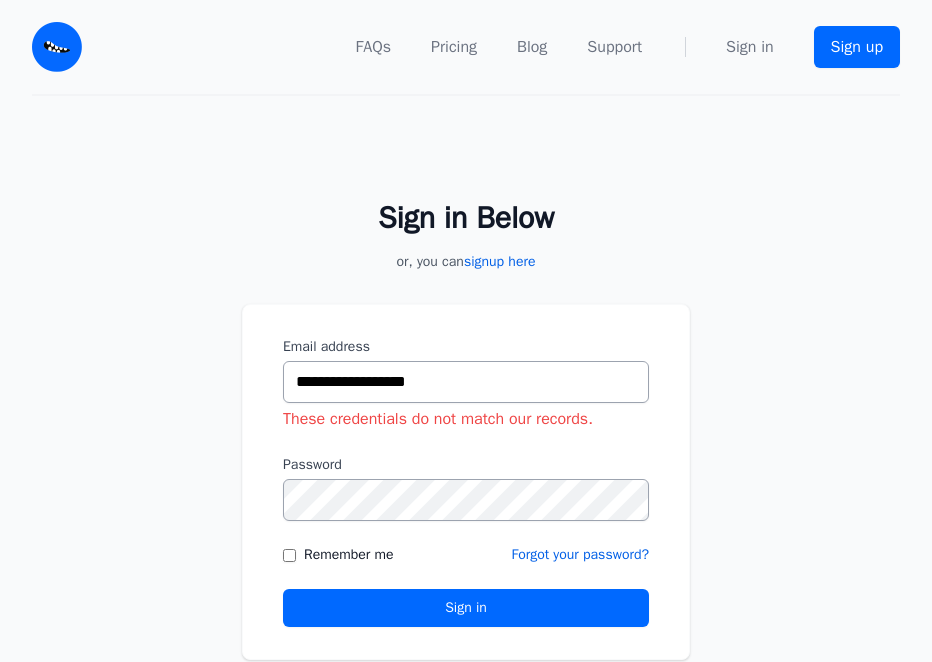 type on "**********" 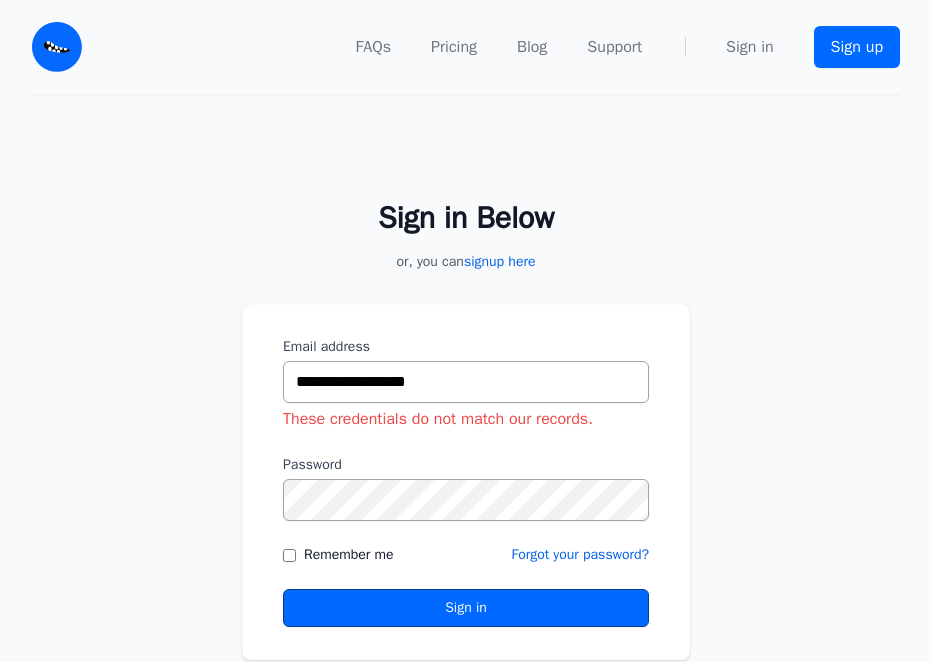click on "Sign in" at bounding box center [466, 608] 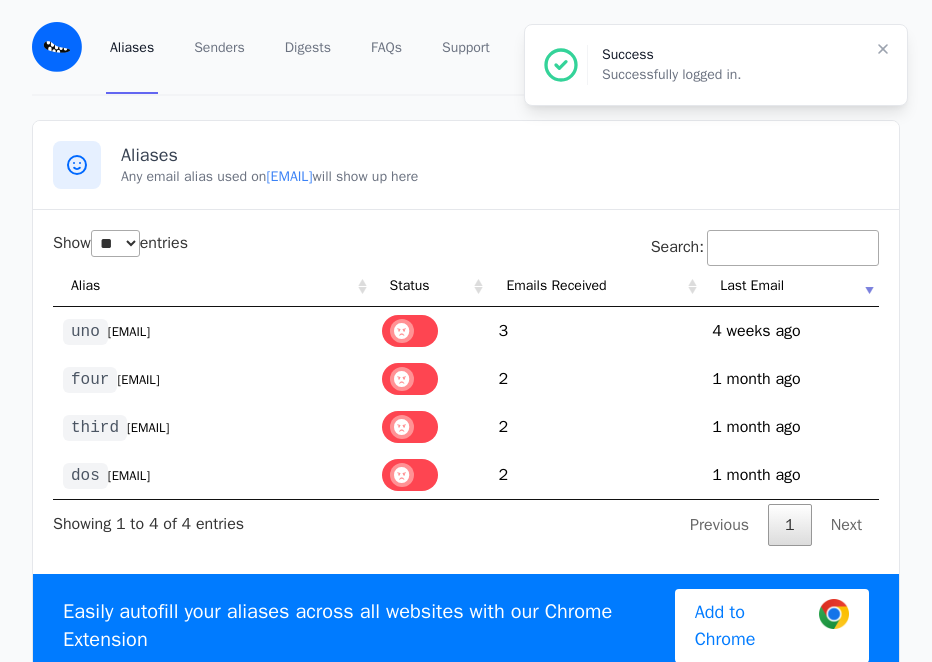 select on "**" 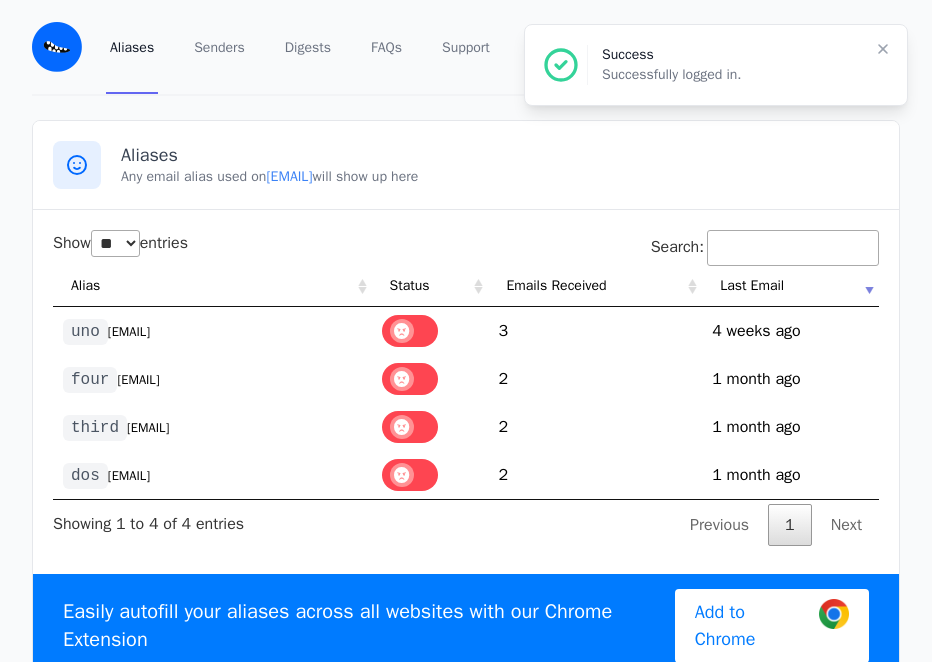 click on "[EMAIL]" at bounding box center [129, 476] 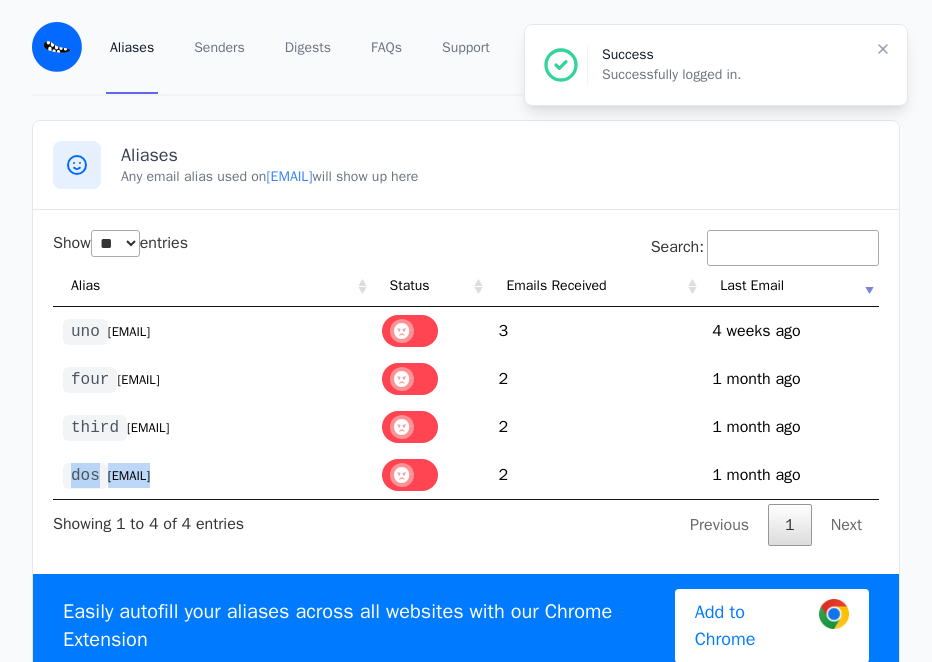 click on "[EMAIL]" at bounding box center [129, 476] 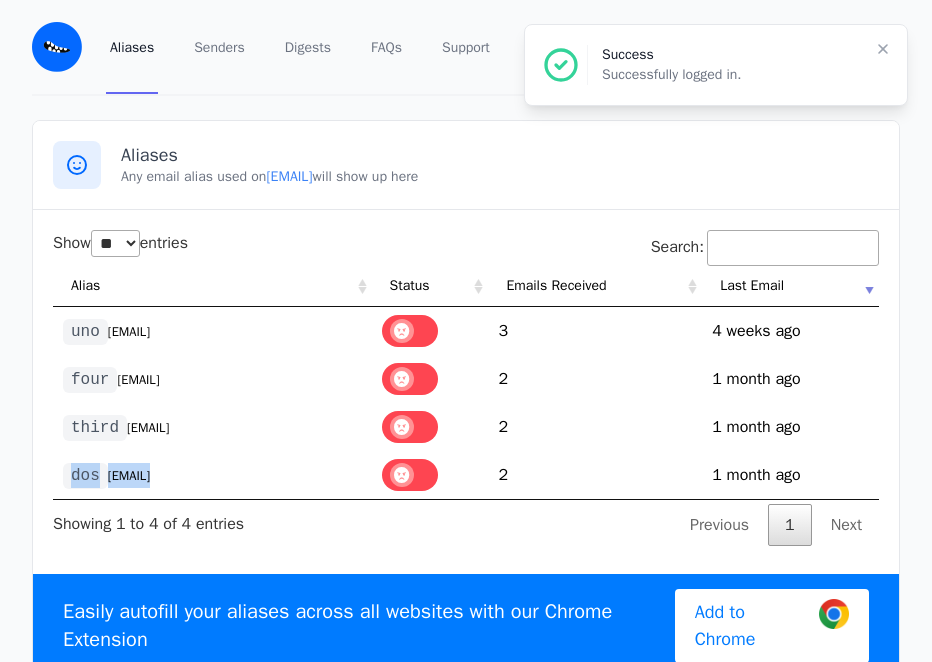 copy on "[EMAIL]" 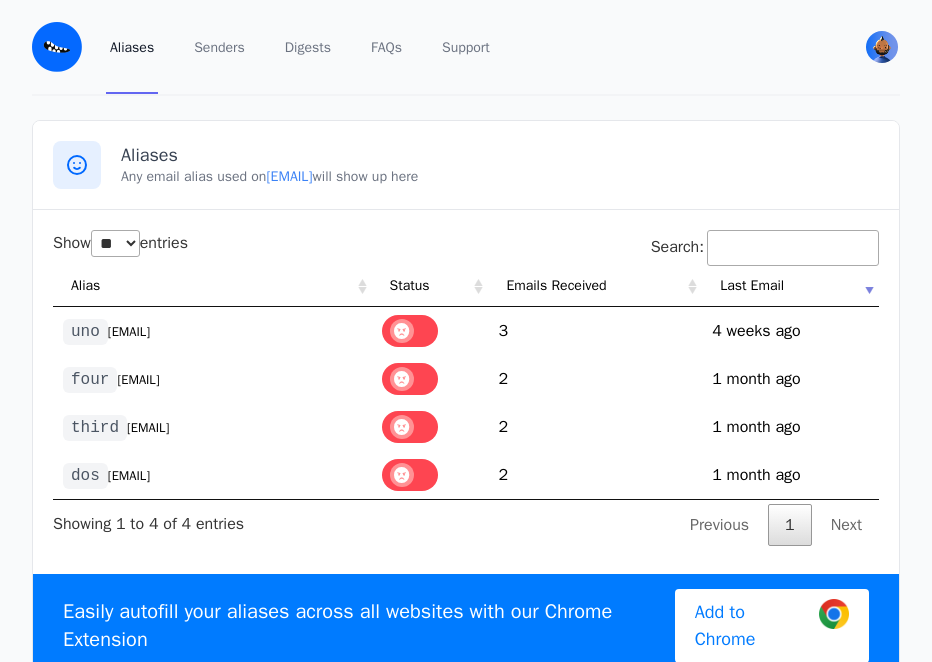 click on "Aliases
Any email alias used on  [EMAIL]  will show up here
Show  ** ** ** ***  entries Search:
Alias Status Emails Received Last Email
uno [EMAIL]
3
1751443095 4 weeks ago
four [EMAIL]
2 dos" at bounding box center (466, 409) 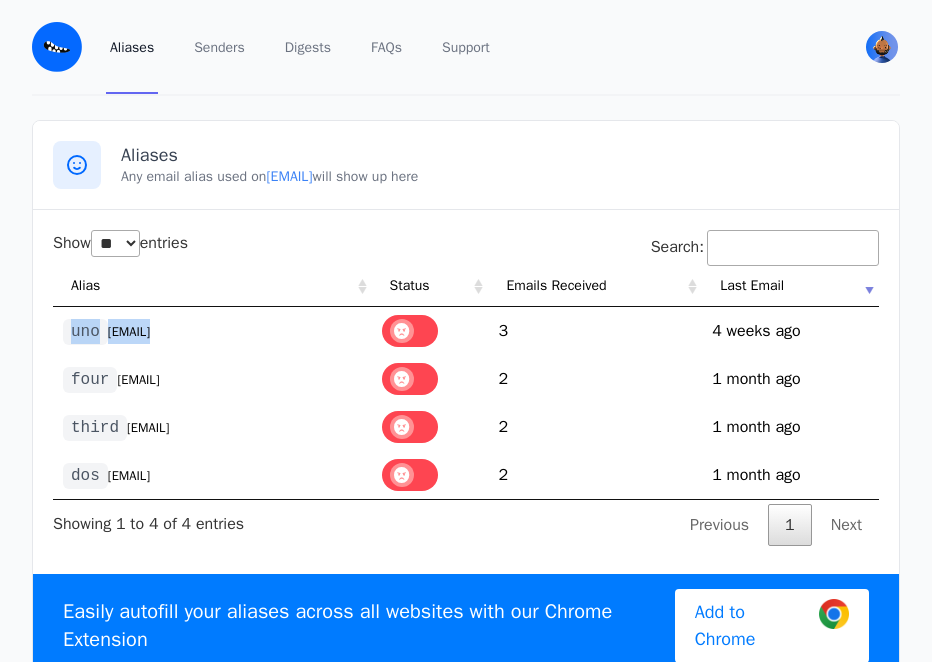 click on "[EMAIL]" at bounding box center (129, 332) 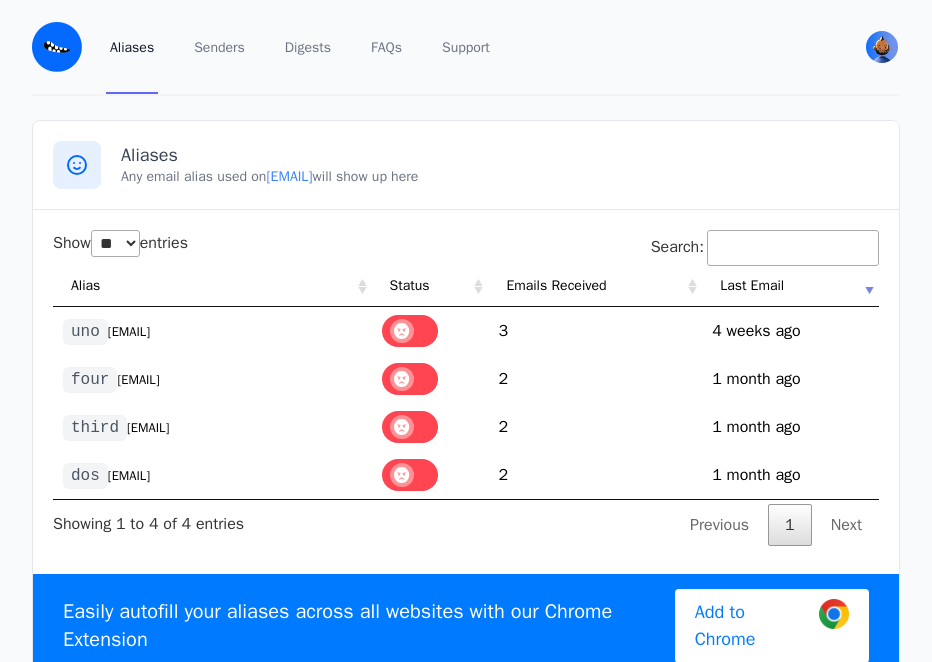 click on "Aliases
Any email alias used on  [EMAIL]  will show up here
Show  ** ** ** ***  entries Search:
Alias Status Emails Received Last Email
uno [EMAIL]
3
1751443095 4 weeks ago
four [EMAIL]
2 dos" at bounding box center [466, 409] 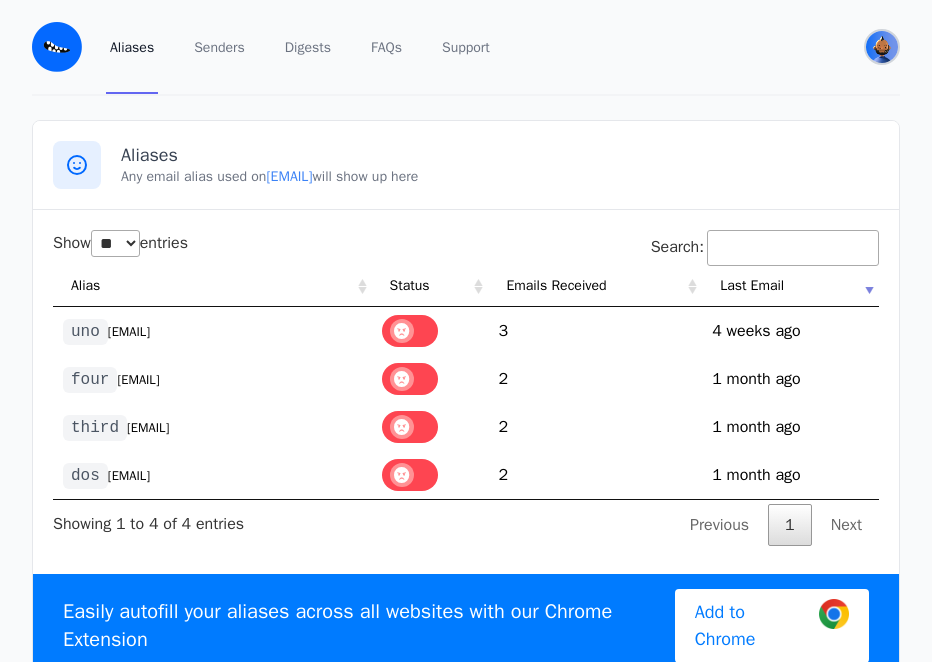 click at bounding box center (882, 47) 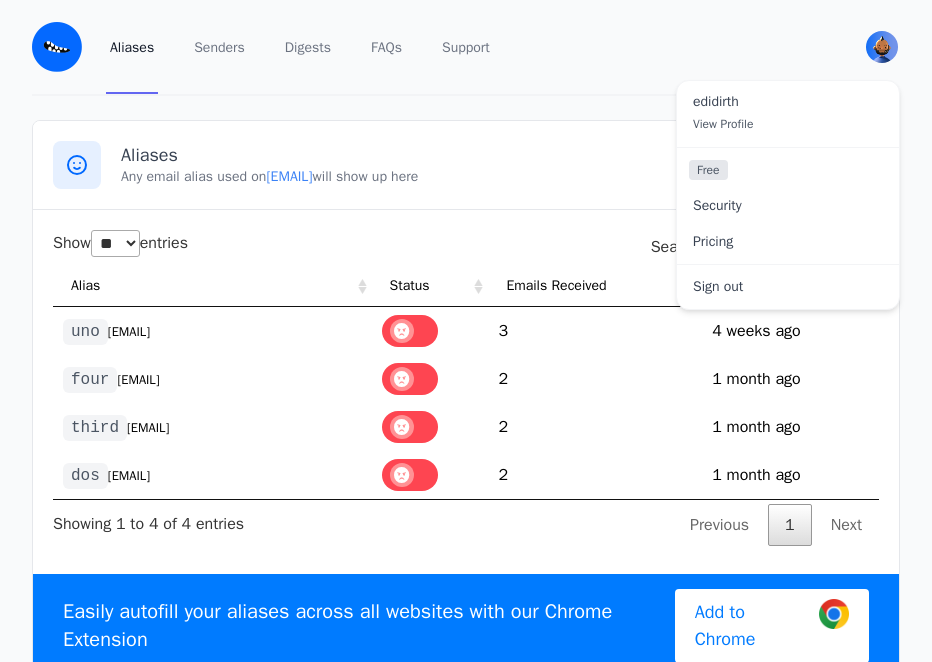 click on "[EMAIL]" at bounding box center (129, 476) 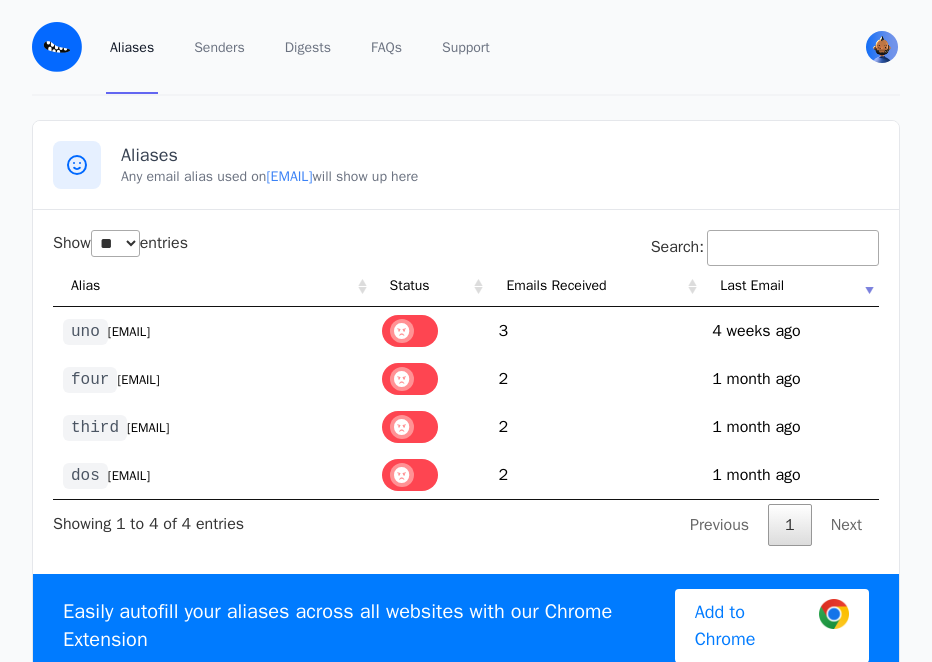 click on "[EMAIL]" at bounding box center [138, 380] 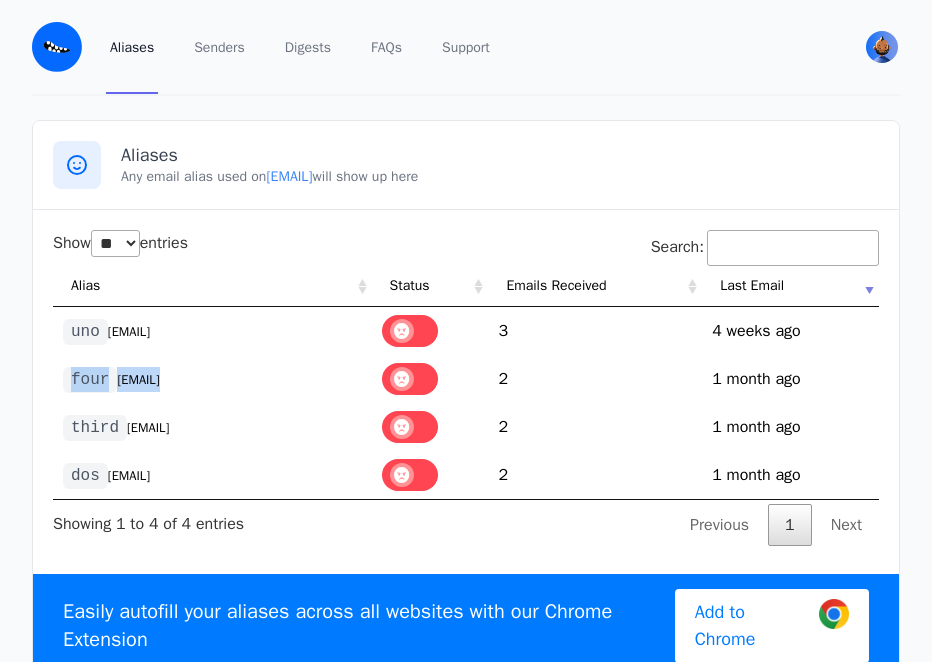 click on "[EMAIL]" at bounding box center (138, 380) 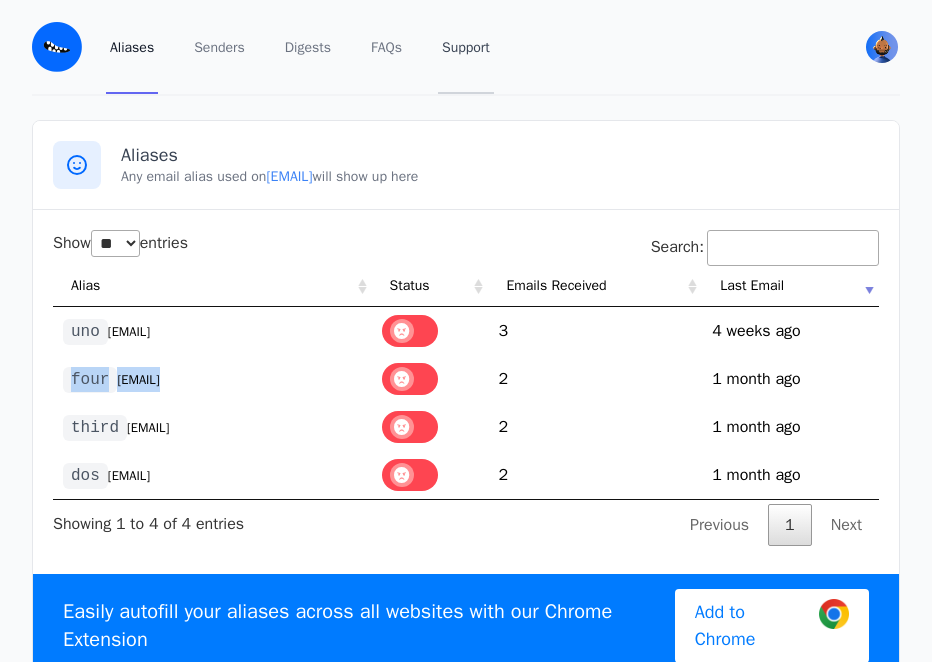copy on "[EMAIL]" 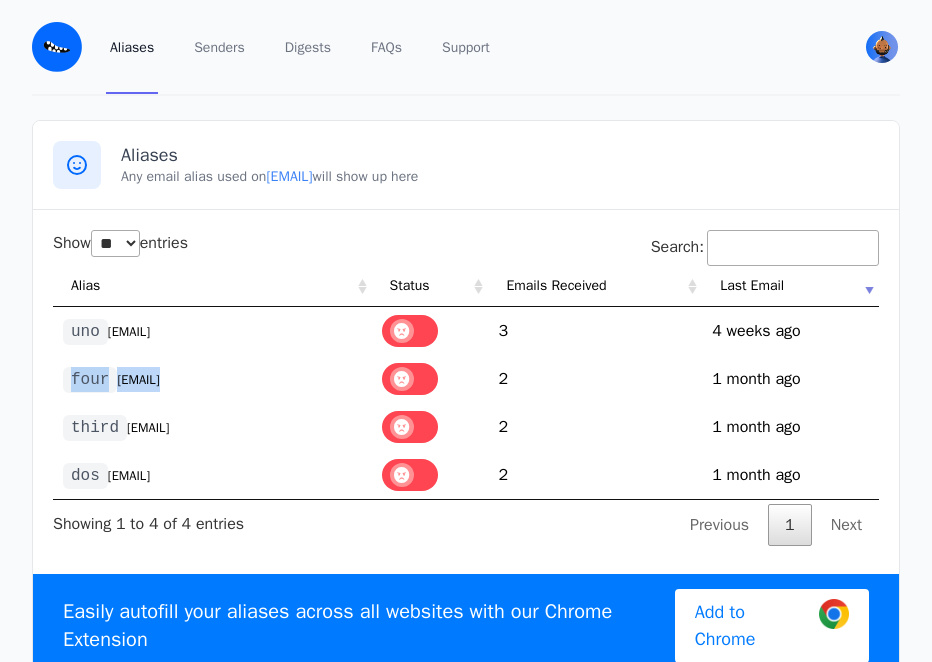 click on "four" at bounding box center (90, 380) 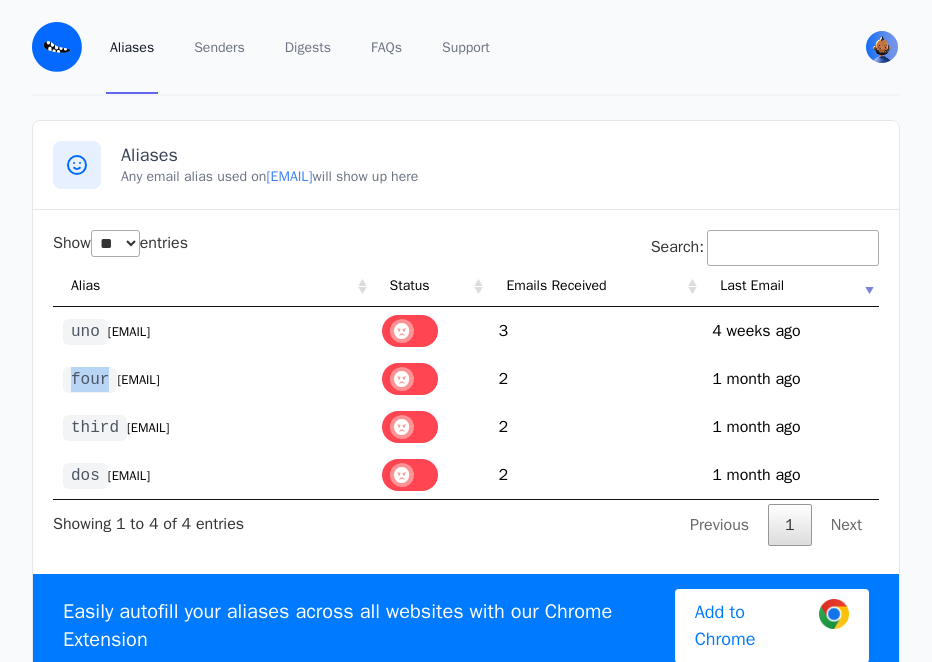 click on "four" at bounding box center (90, 380) 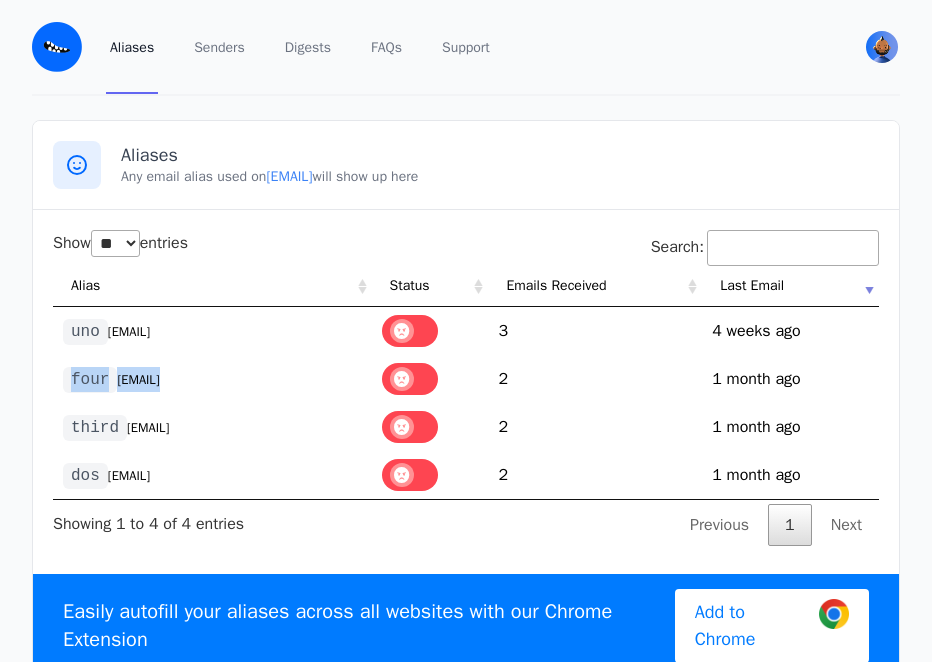 click on "four" at bounding box center (90, 380) 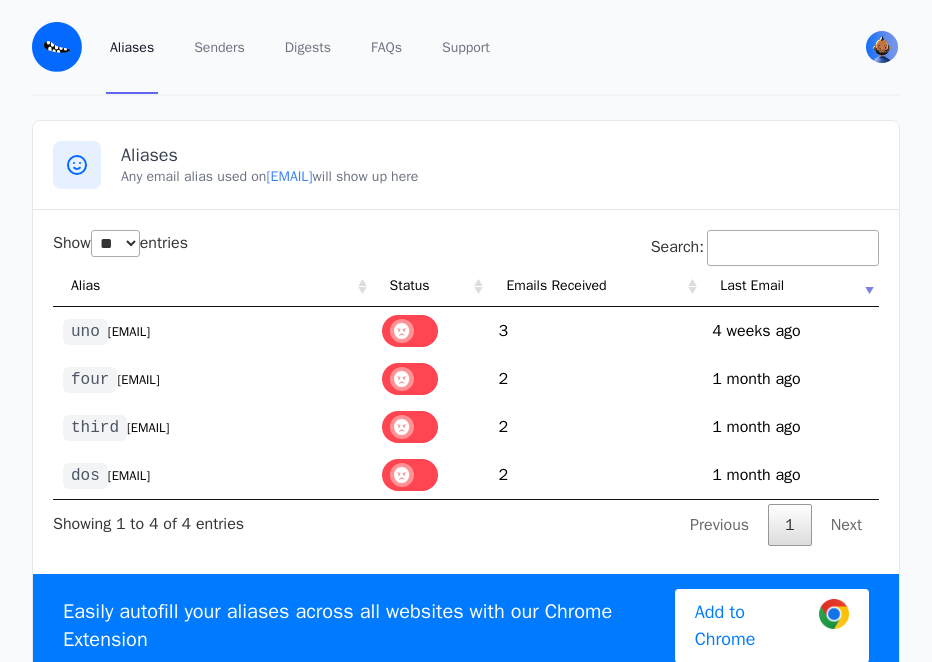click on "Aliases
Any email alias used on  [EMAIL]  will show up here
Show  ** ** ** ***  entries Search:
Alias Status Emails Received Last Email
uno [EMAIL]
3
1751443095 4 weeks ago
four [EMAIL]
2 dos" at bounding box center (466, 409) 